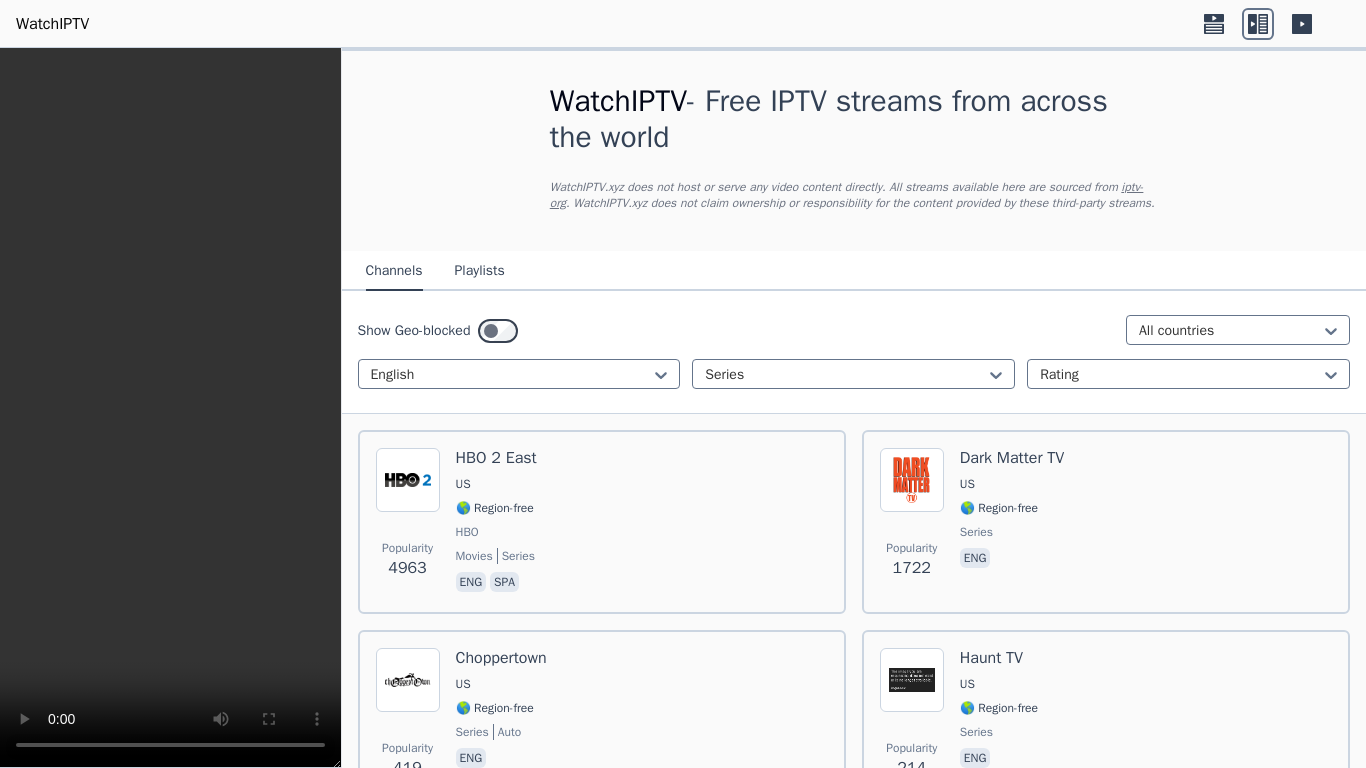 scroll, scrollTop: 0, scrollLeft: 0, axis: both 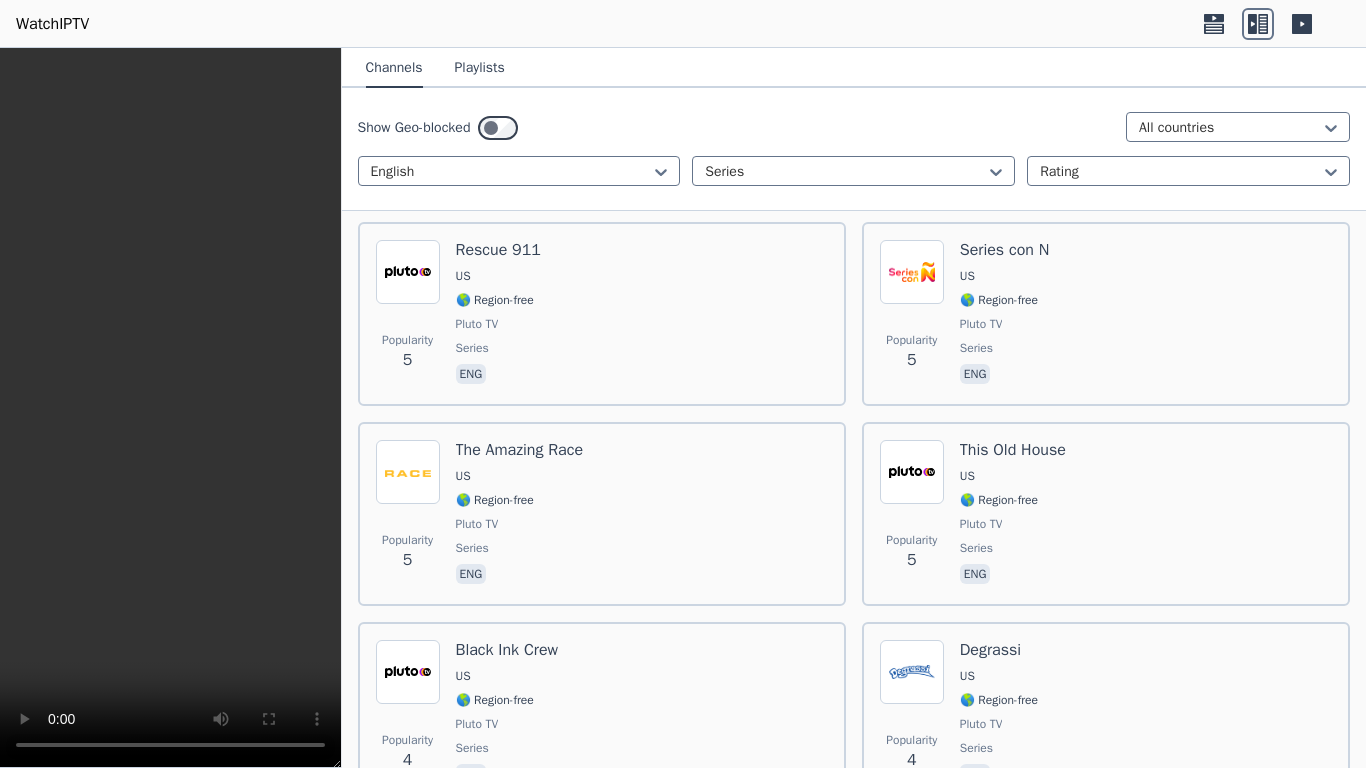 type 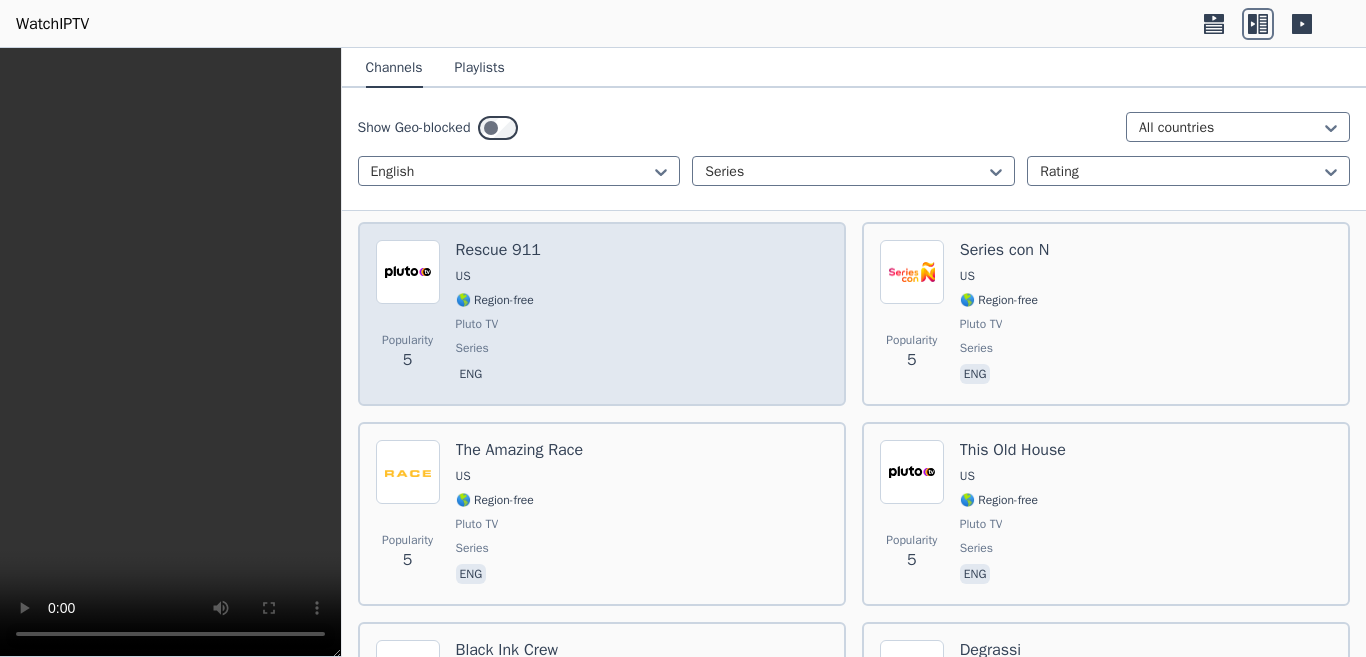 click on "Popularity 5 Rescue 911 US 🌎 Region-free Pluto TV series eng" at bounding box center (602, 314) 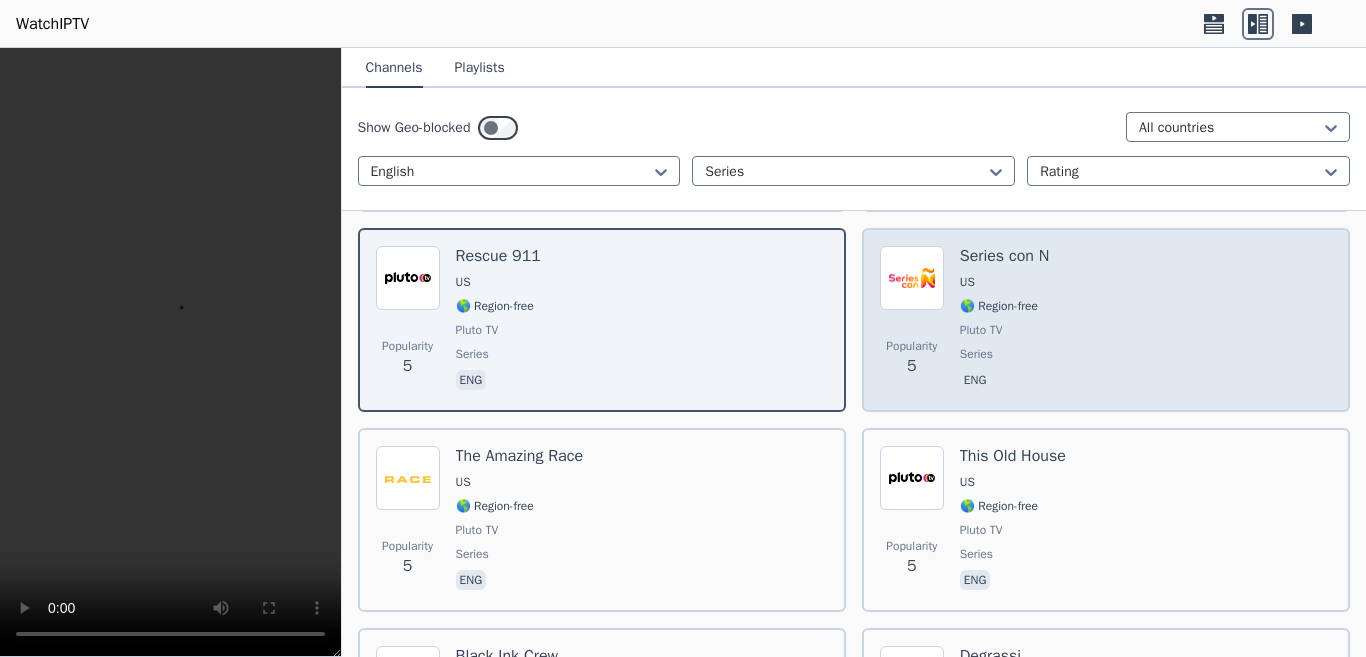 scroll, scrollTop: 9833, scrollLeft: 0, axis: vertical 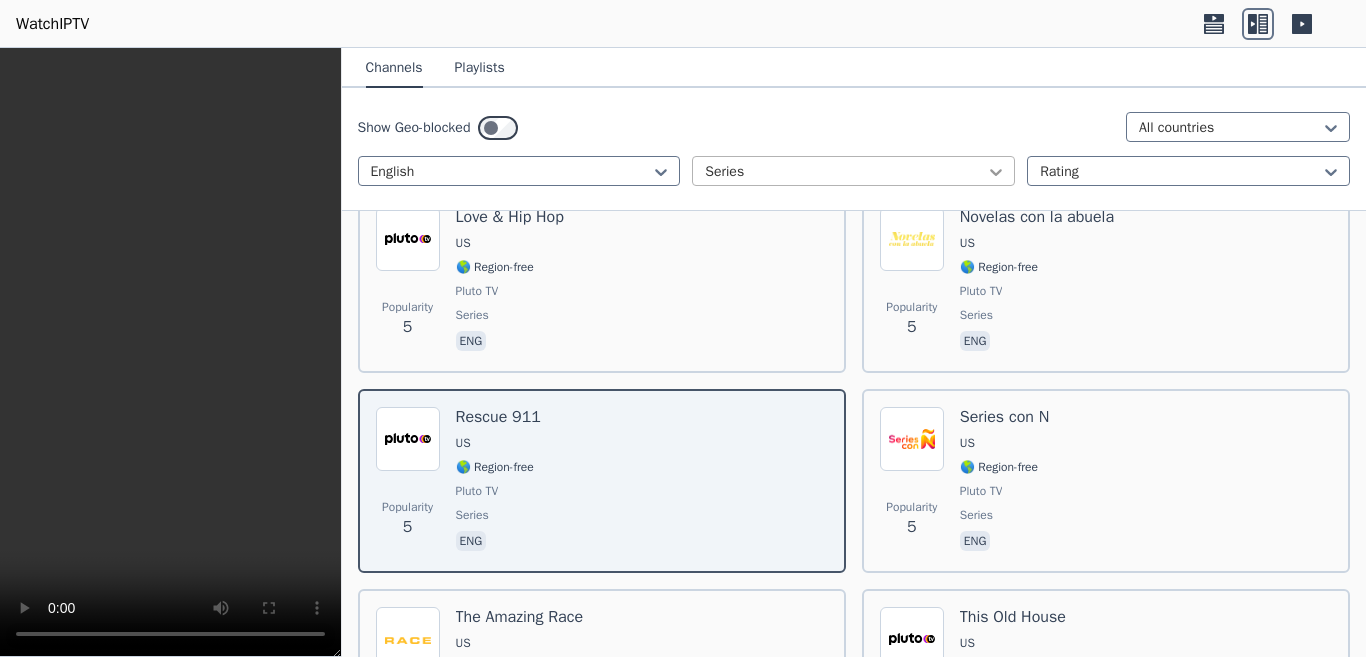 click 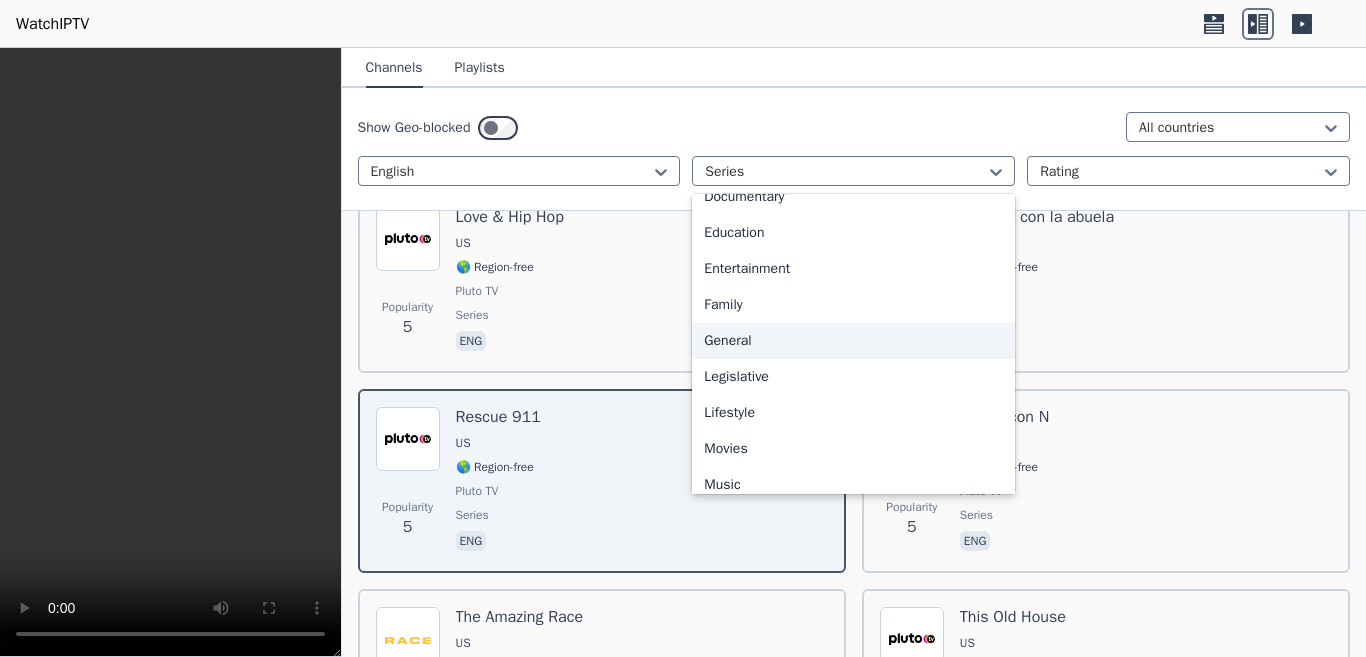 scroll, scrollTop: 400, scrollLeft: 0, axis: vertical 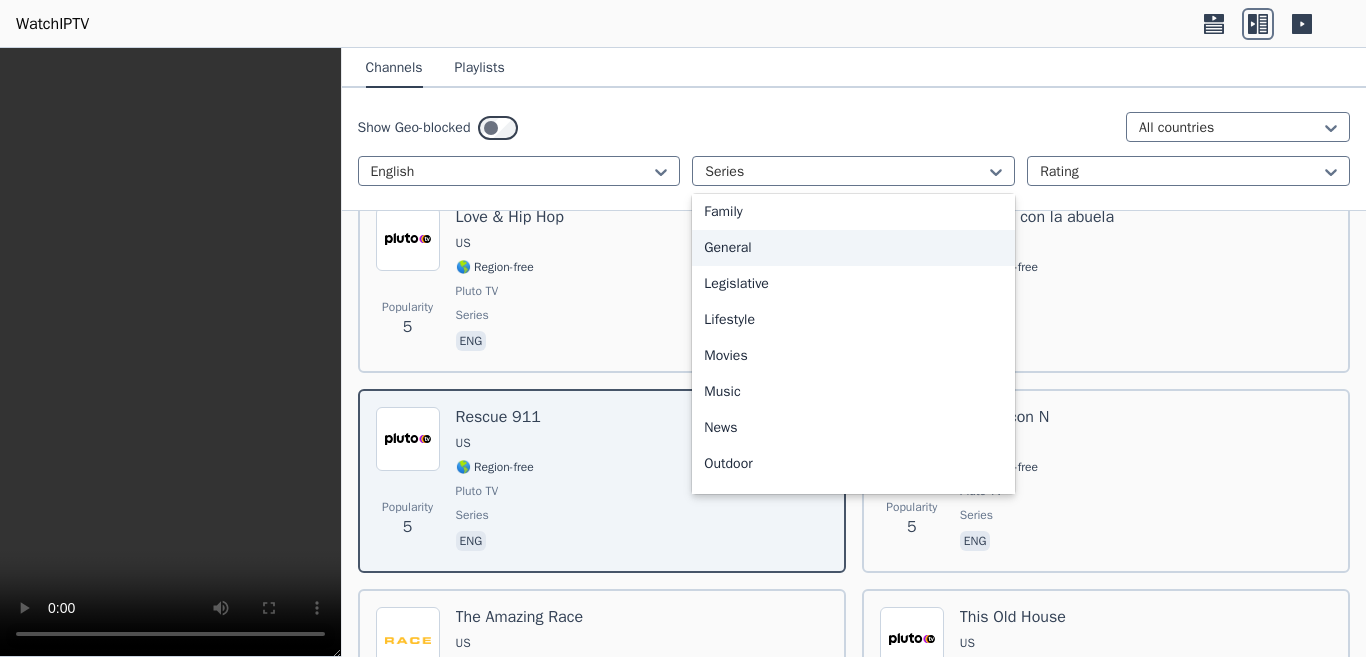click on "General" at bounding box center (853, 248) 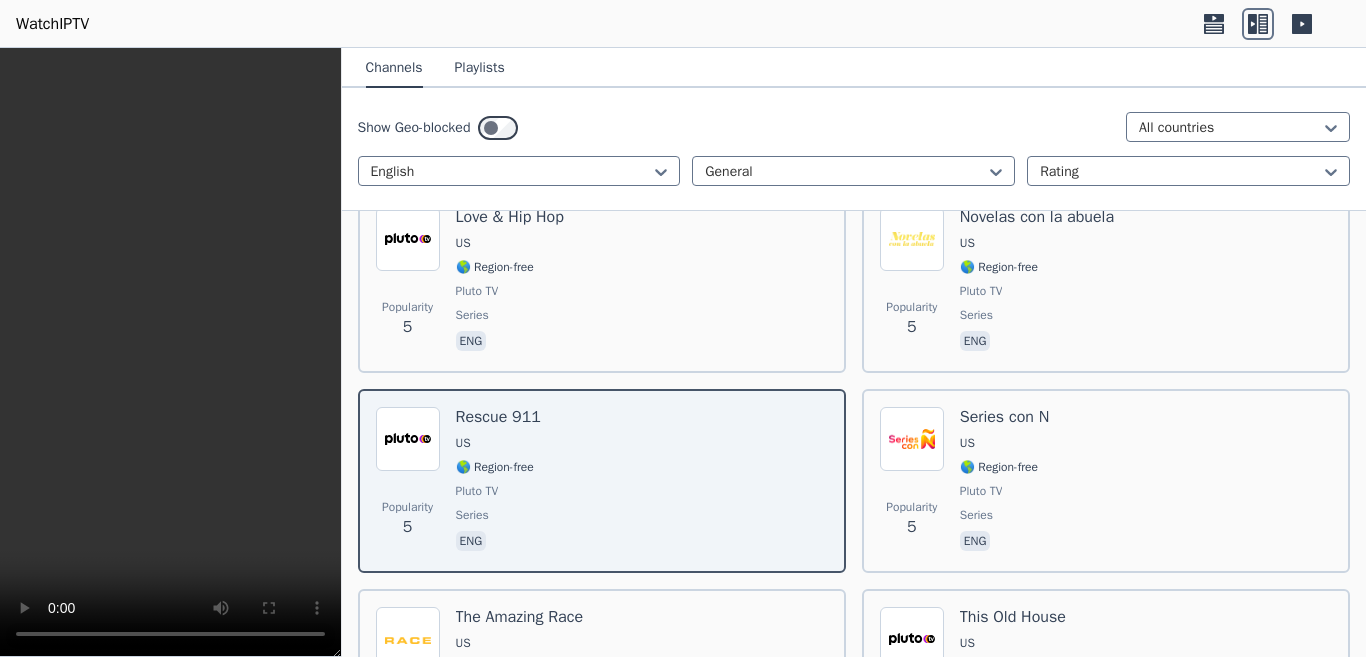 scroll, scrollTop: 0, scrollLeft: 0, axis: both 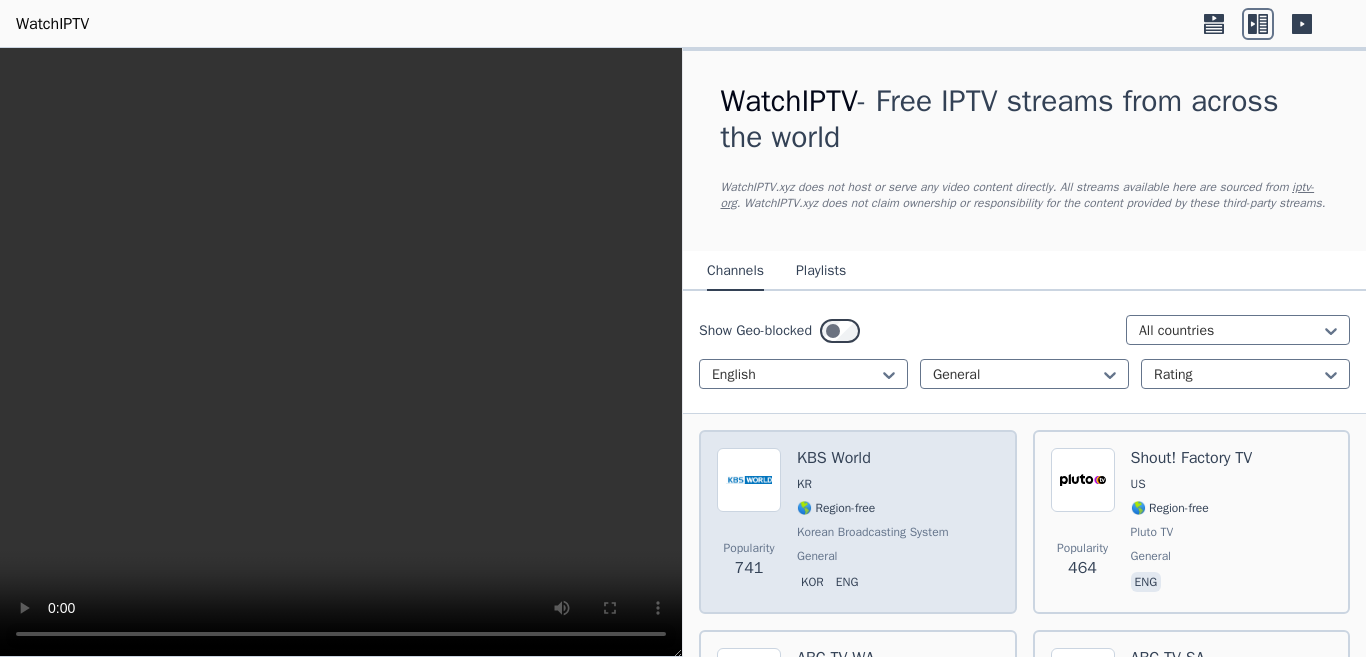 drag, startPoint x: 335, startPoint y: 654, endPoint x: 983, endPoint y: 593, distance: 650.8648 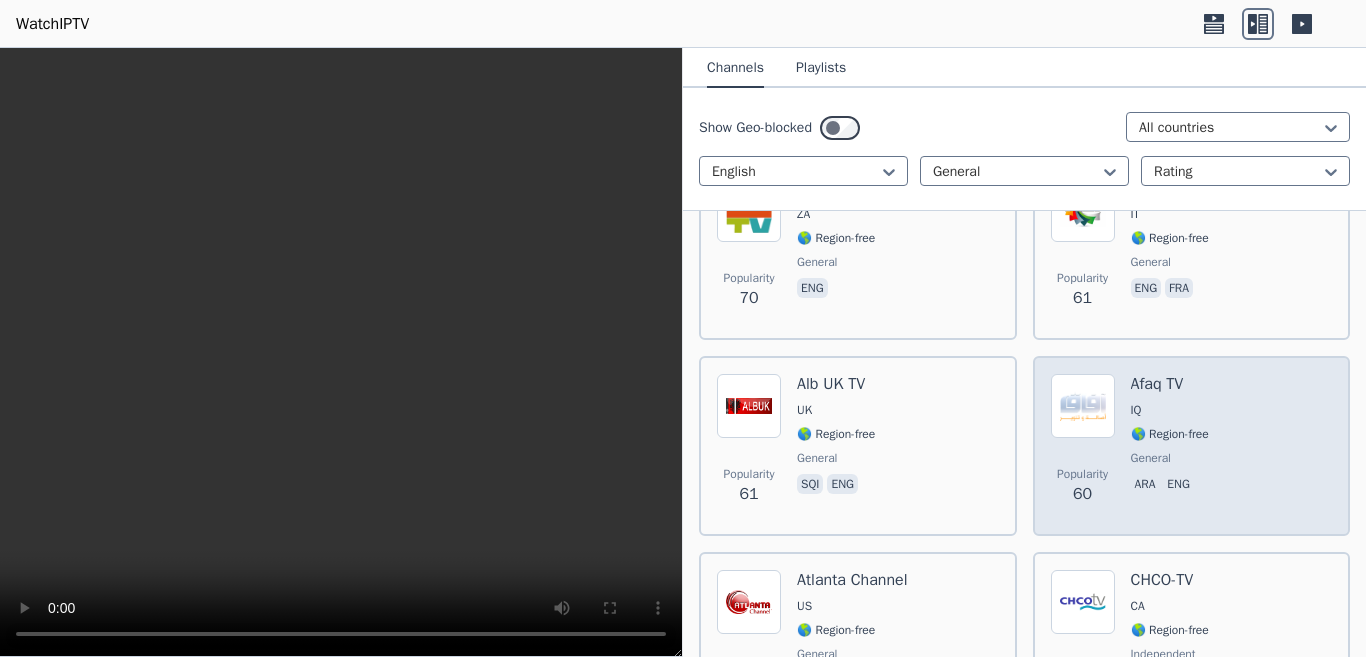 scroll, scrollTop: 3000, scrollLeft: 0, axis: vertical 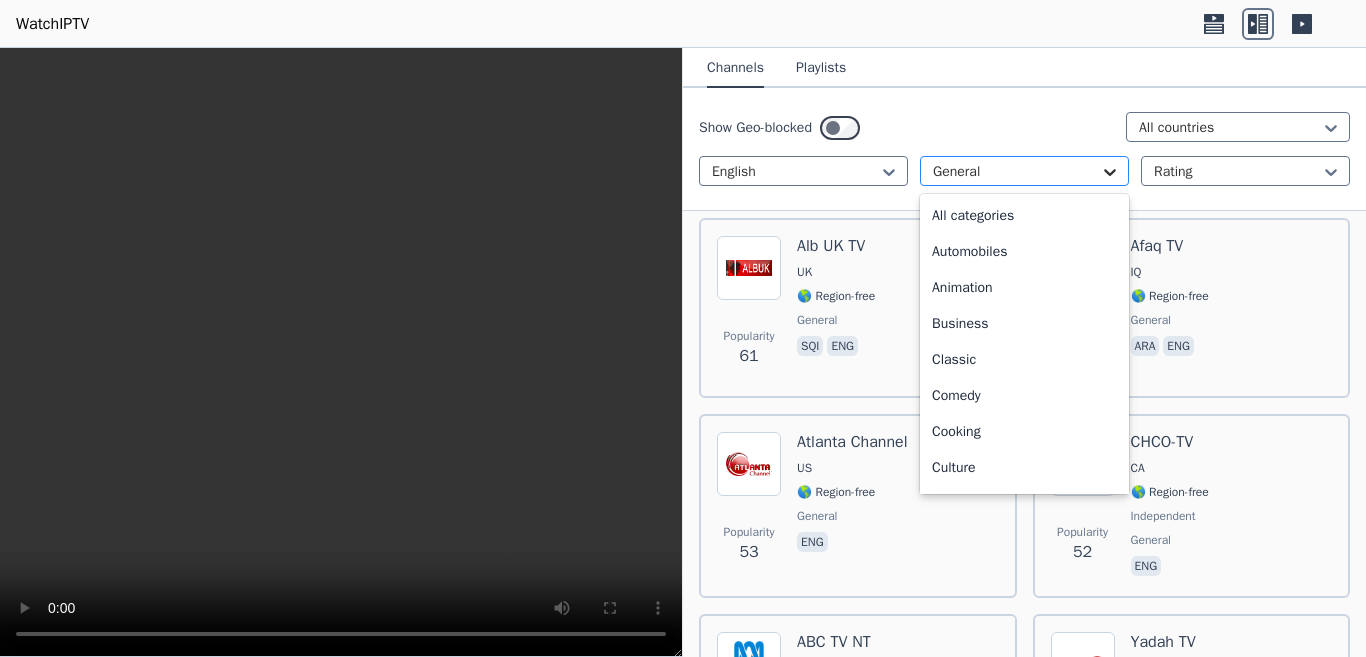 click 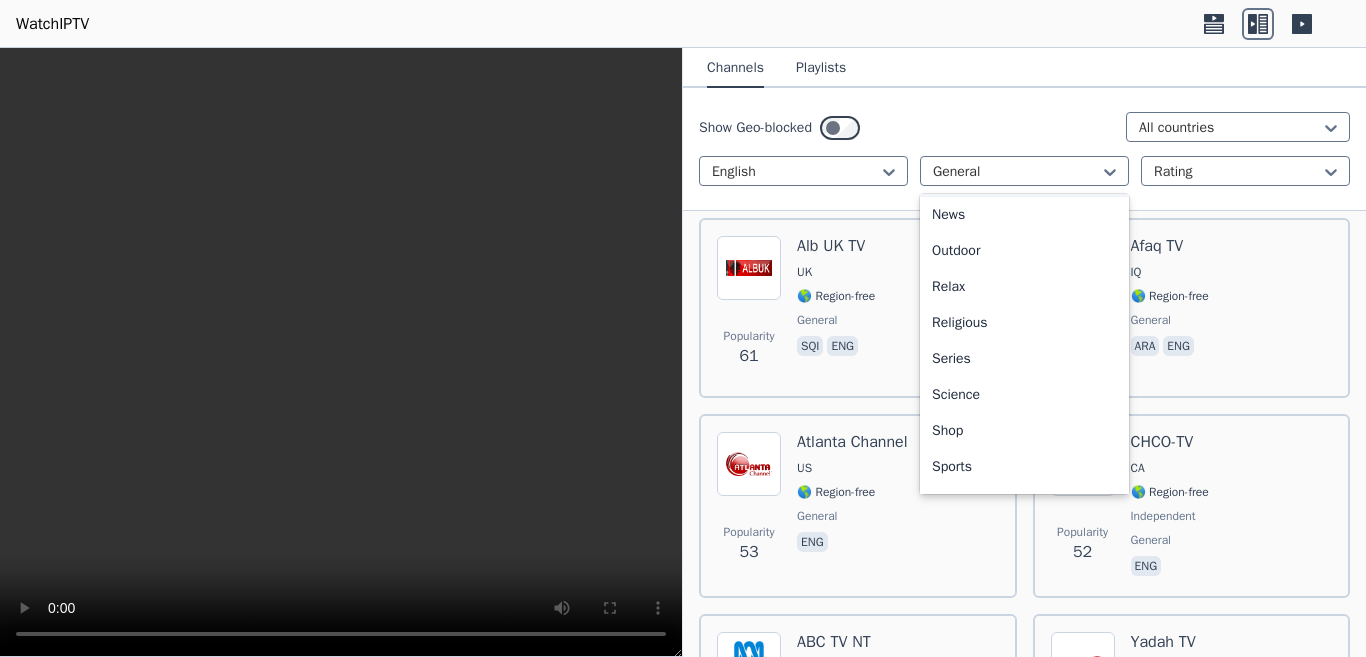 scroll, scrollTop: 637, scrollLeft: 0, axis: vertical 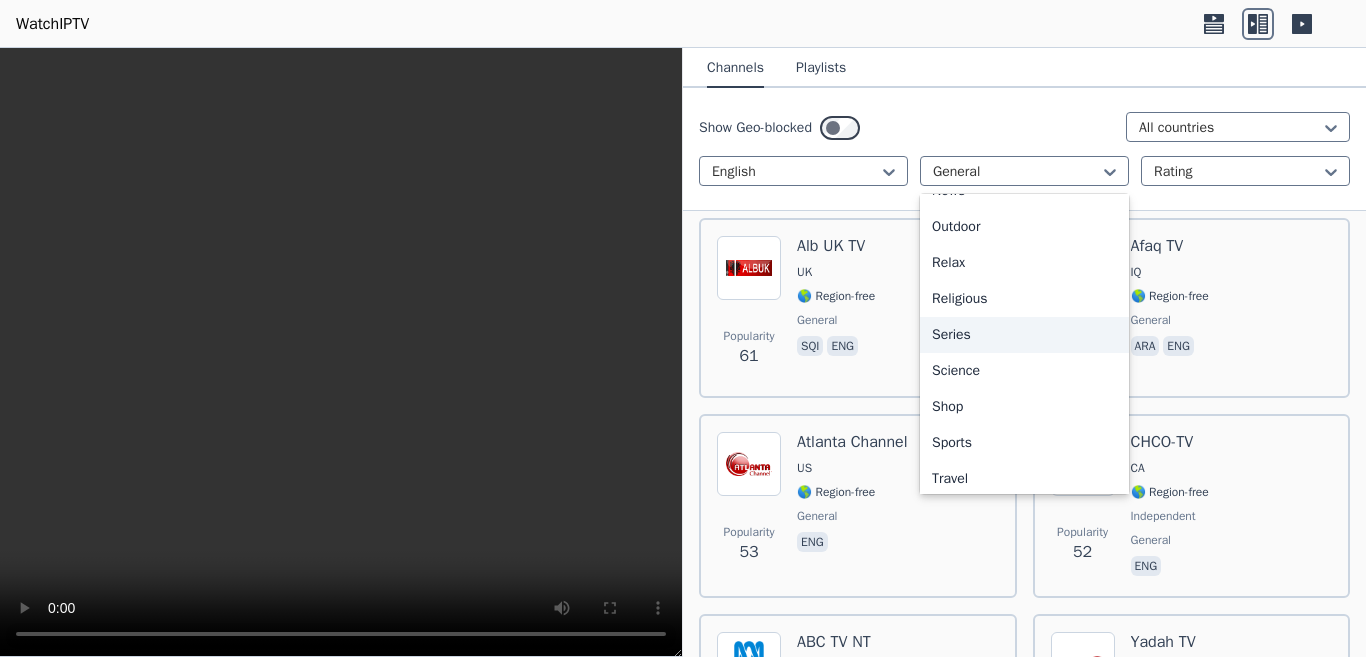 click on "Series" at bounding box center (1024, 335) 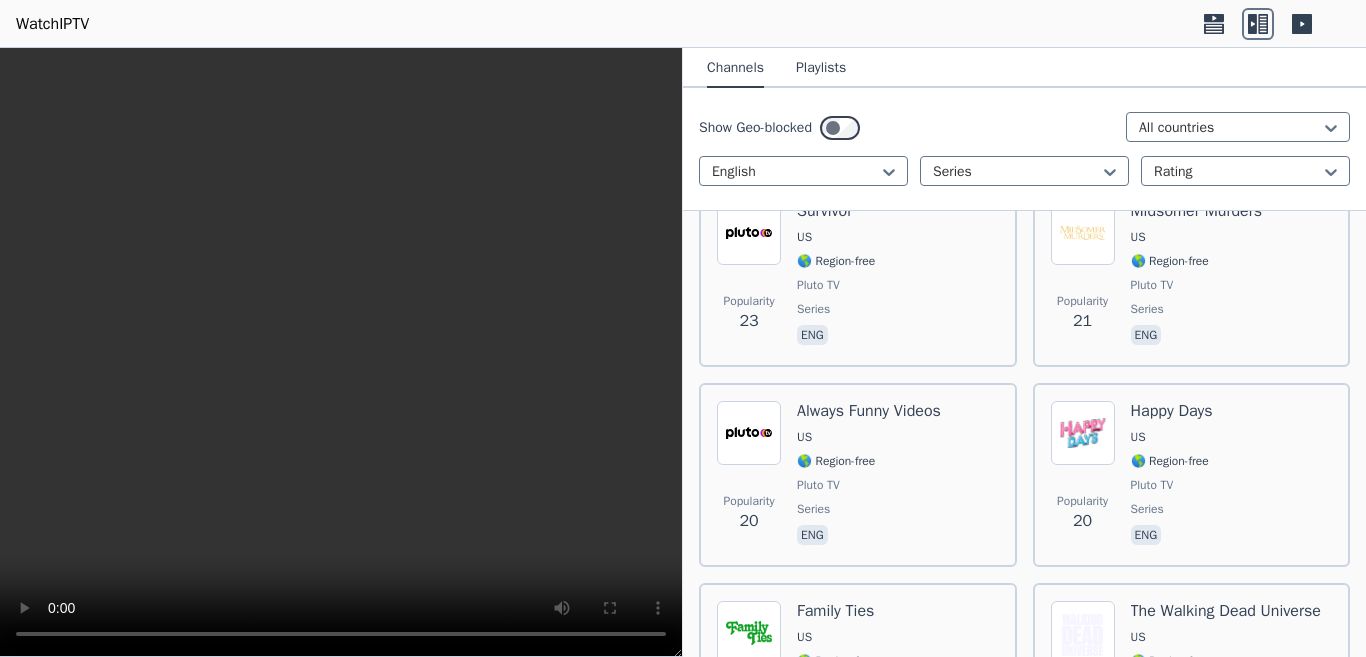 scroll, scrollTop: 3500, scrollLeft: 0, axis: vertical 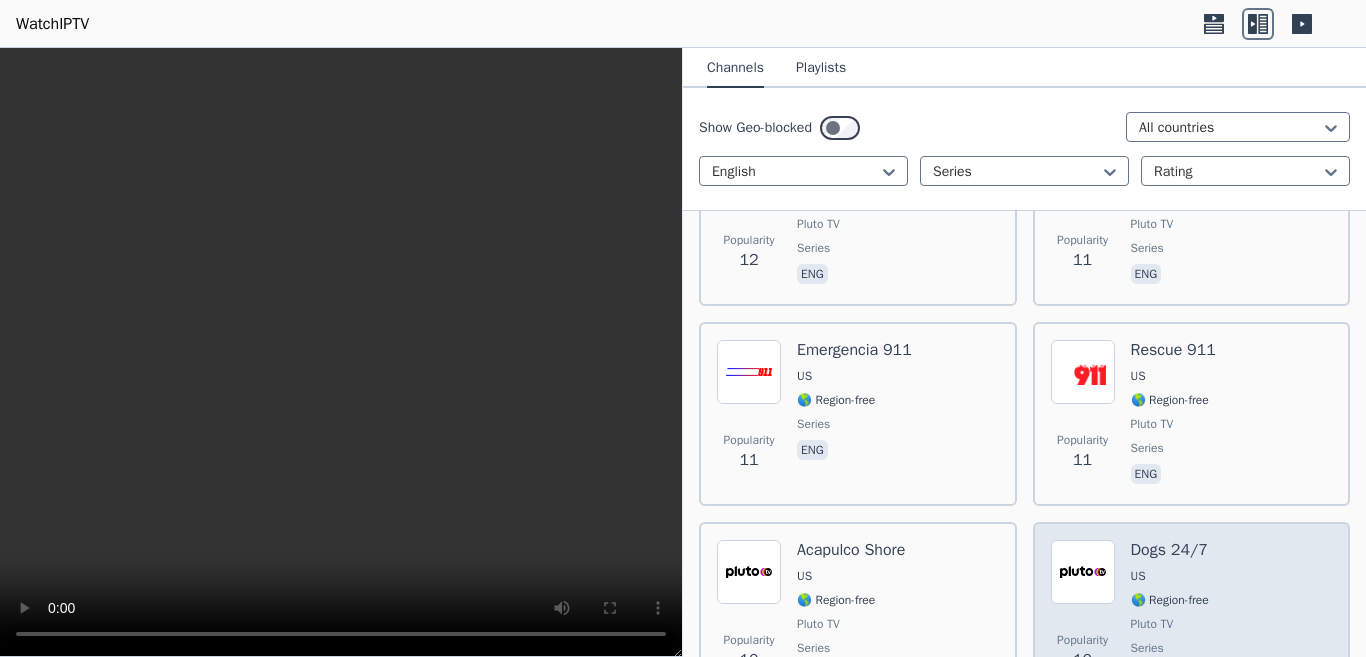 click on "🌎 Region-free" at bounding box center [1170, 600] 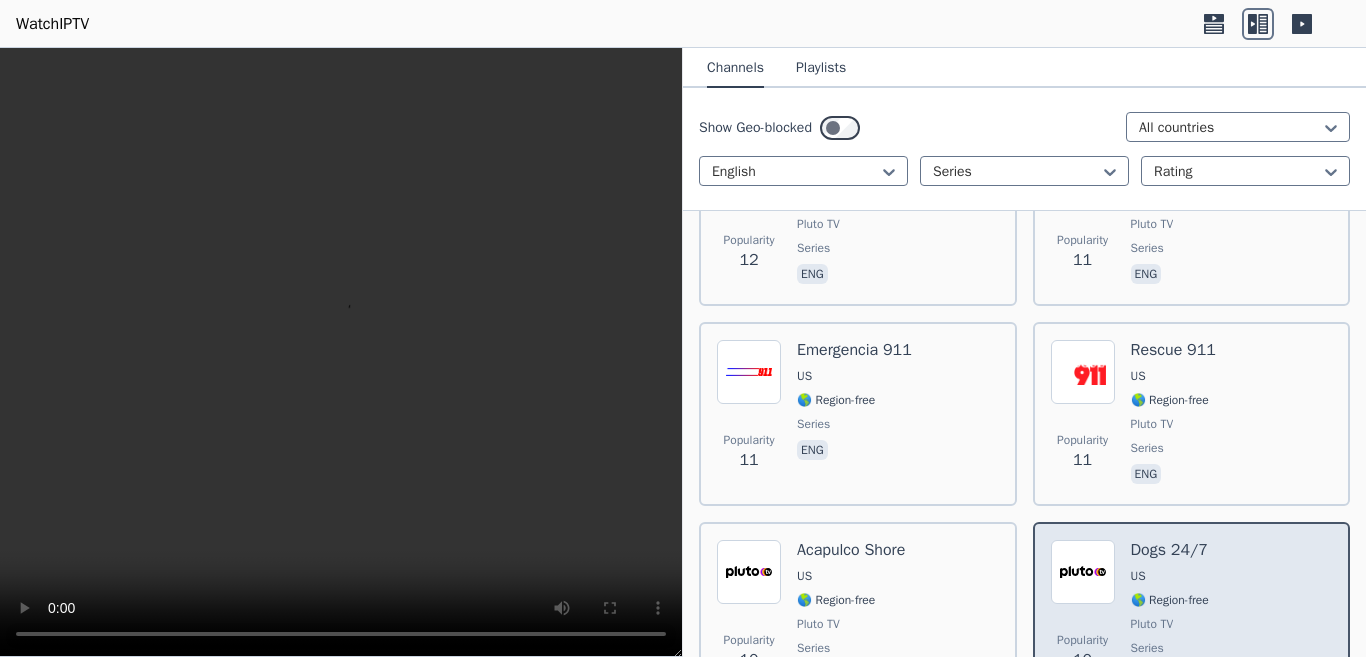 scroll, scrollTop: 6000, scrollLeft: 0, axis: vertical 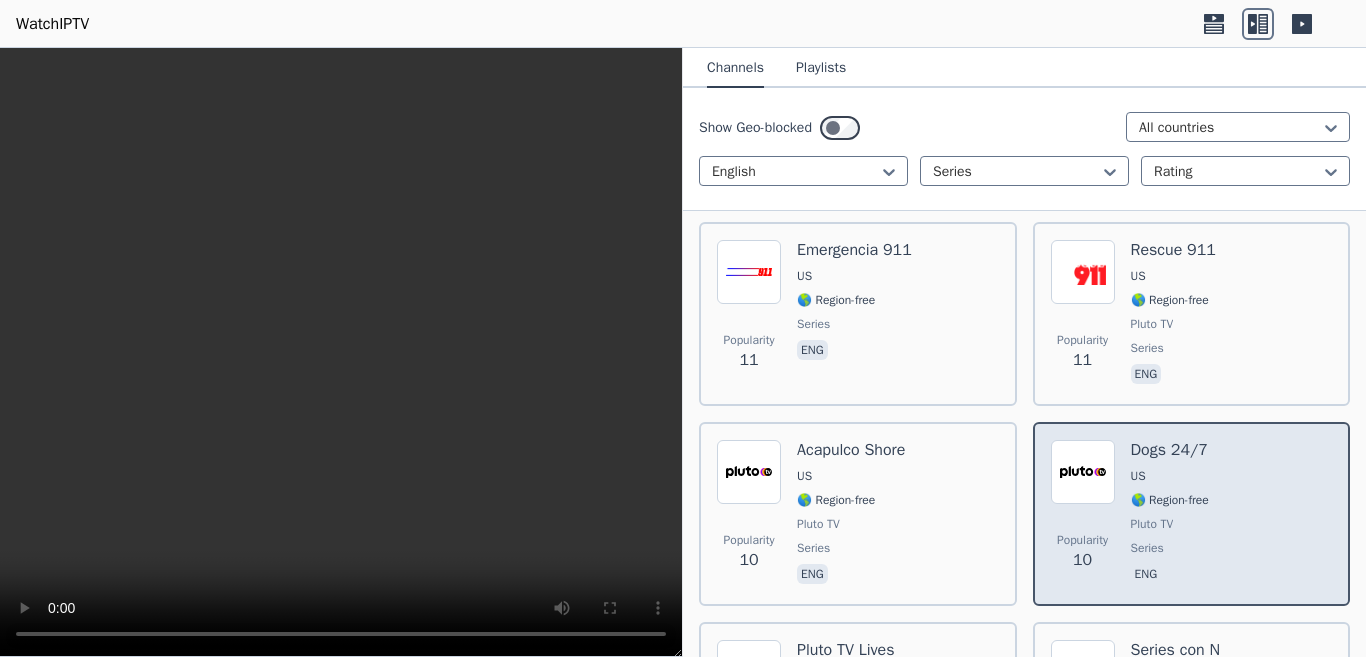 click on "Pluto TV" at bounding box center (1152, 524) 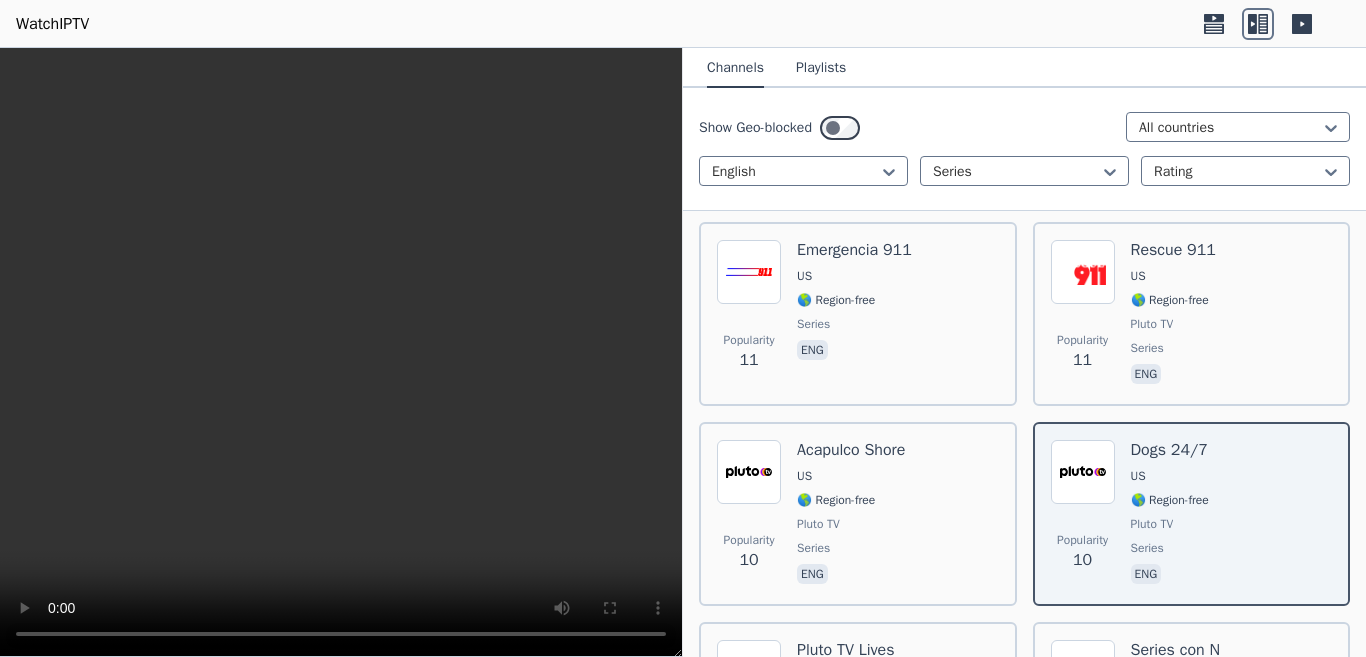 click at bounding box center (341, 352) 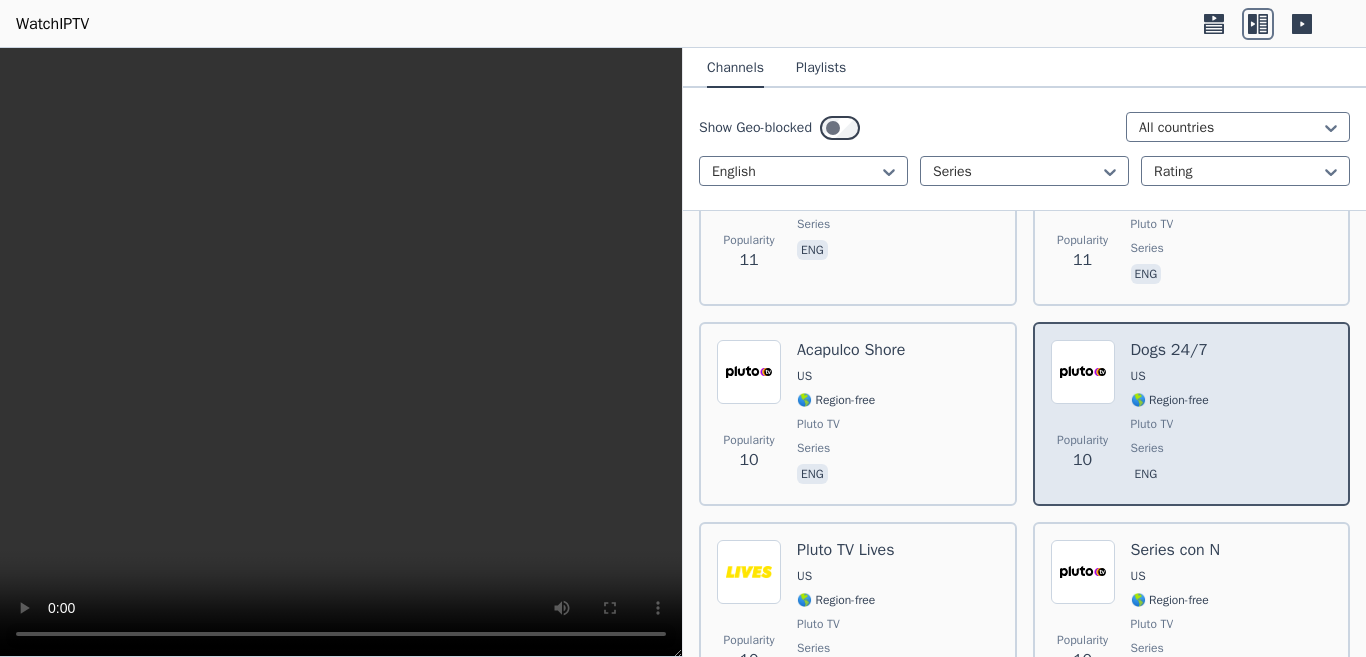 scroll, scrollTop: 6000, scrollLeft: 0, axis: vertical 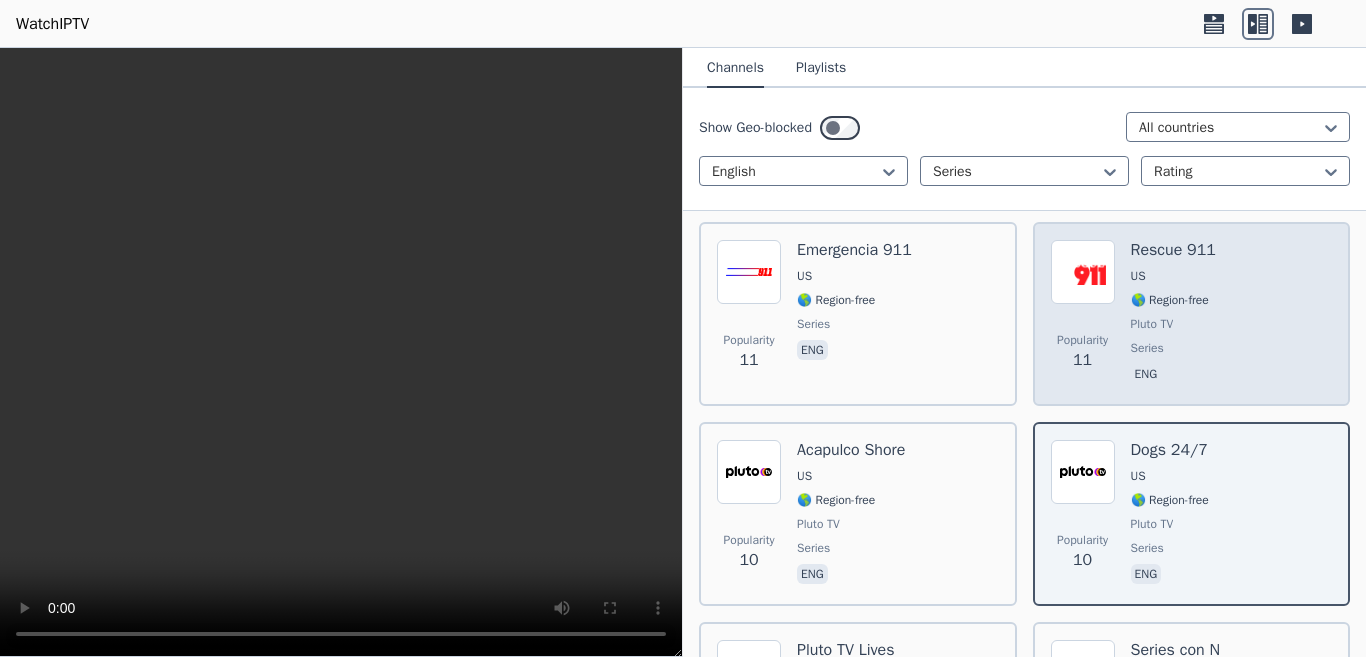click on "Rescue 911 US 🌎 Region-free Pluto TV series eng" at bounding box center (1173, 314) 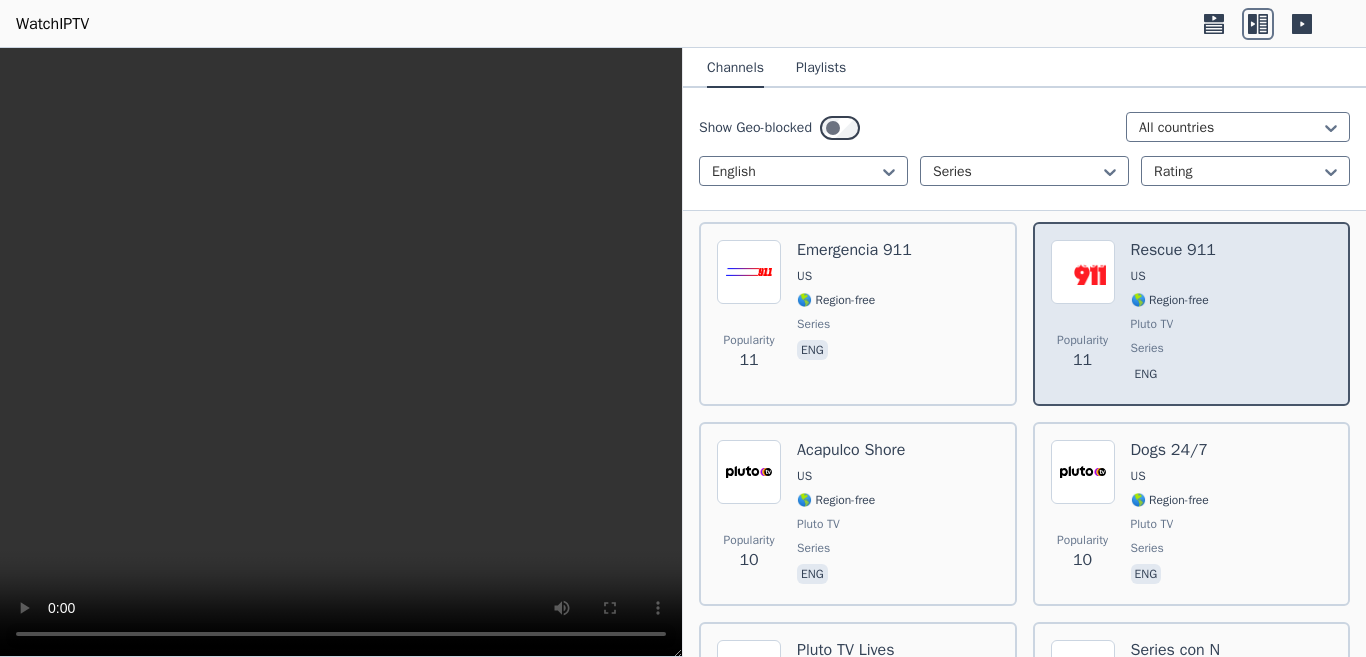 click on "Popularity 11 Rescue 911 US 🌎 Region-free Pluto TV series eng" at bounding box center [1192, 314] 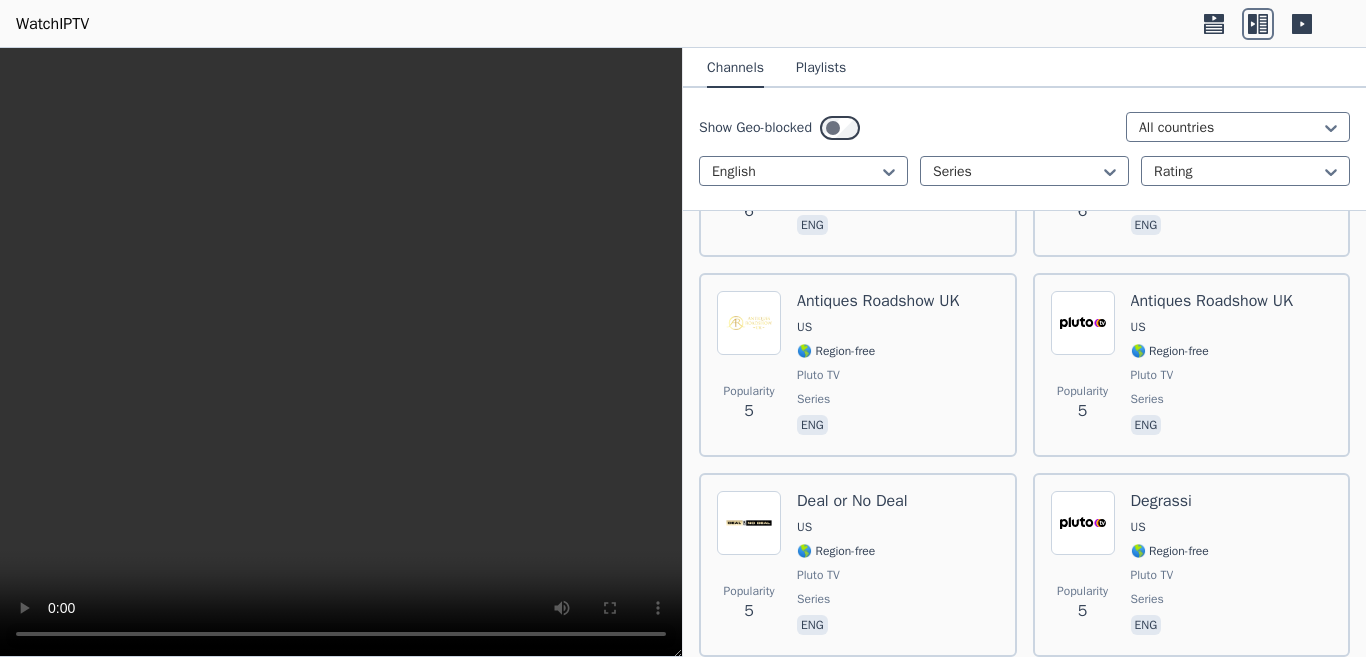 scroll, scrollTop: 9233, scrollLeft: 0, axis: vertical 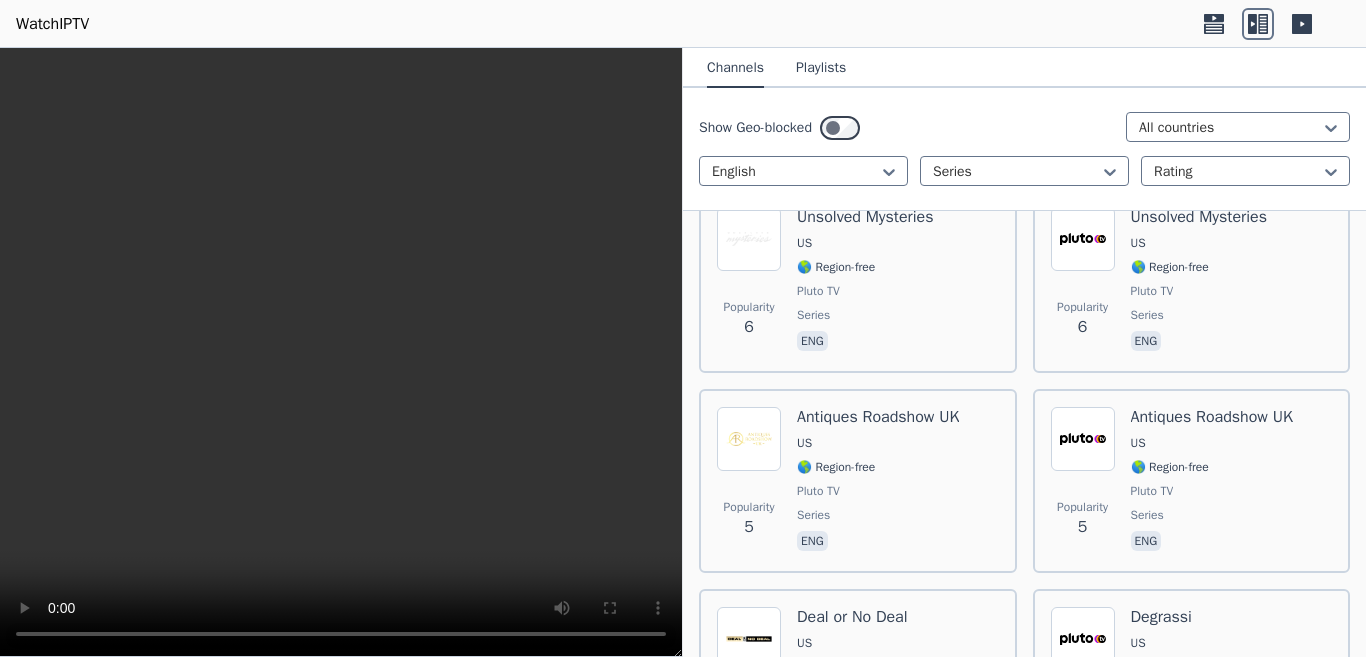 click at bounding box center (341, 352) 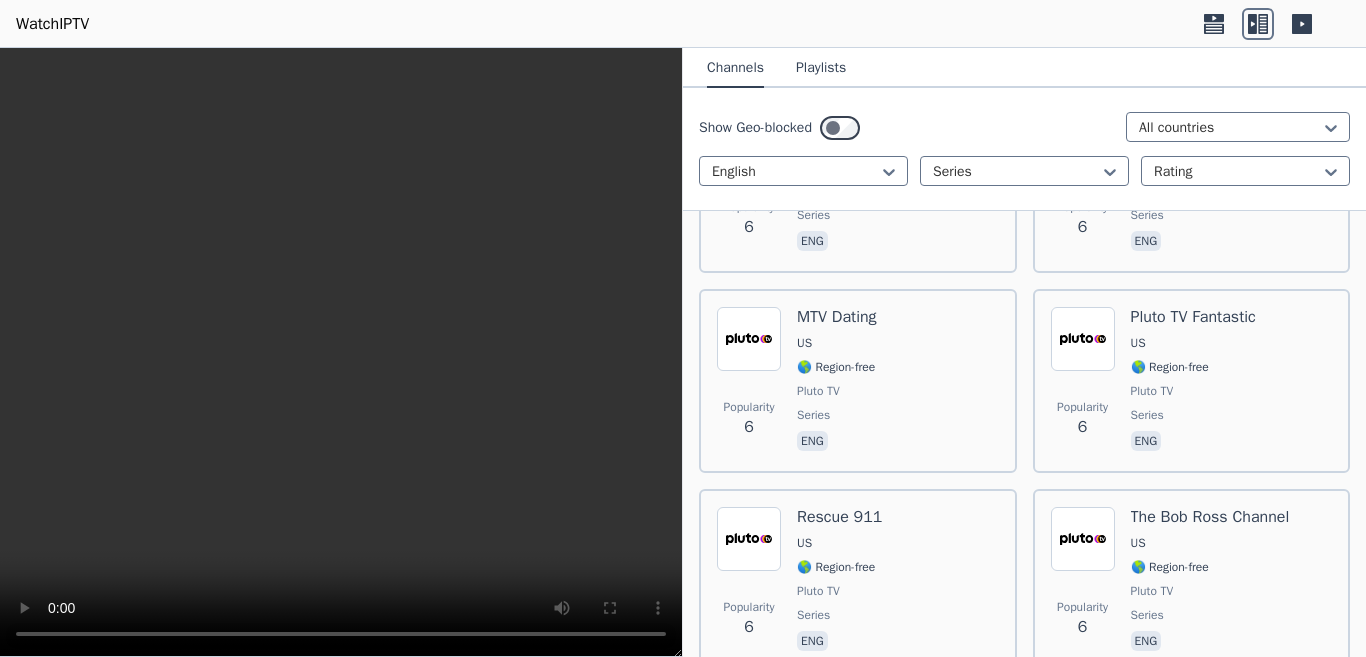 scroll, scrollTop: 8133, scrollLeft: 0, axis: vertical 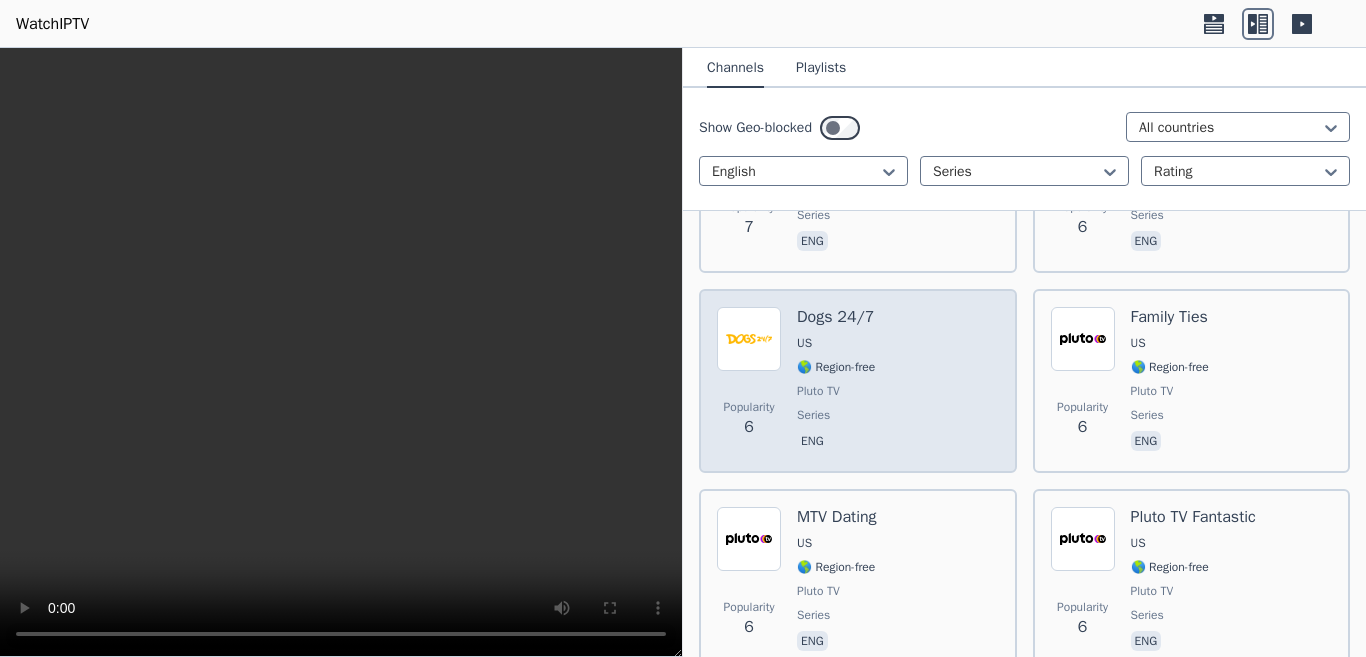 click on "Pluto TV" at bounding box center (836, 391) 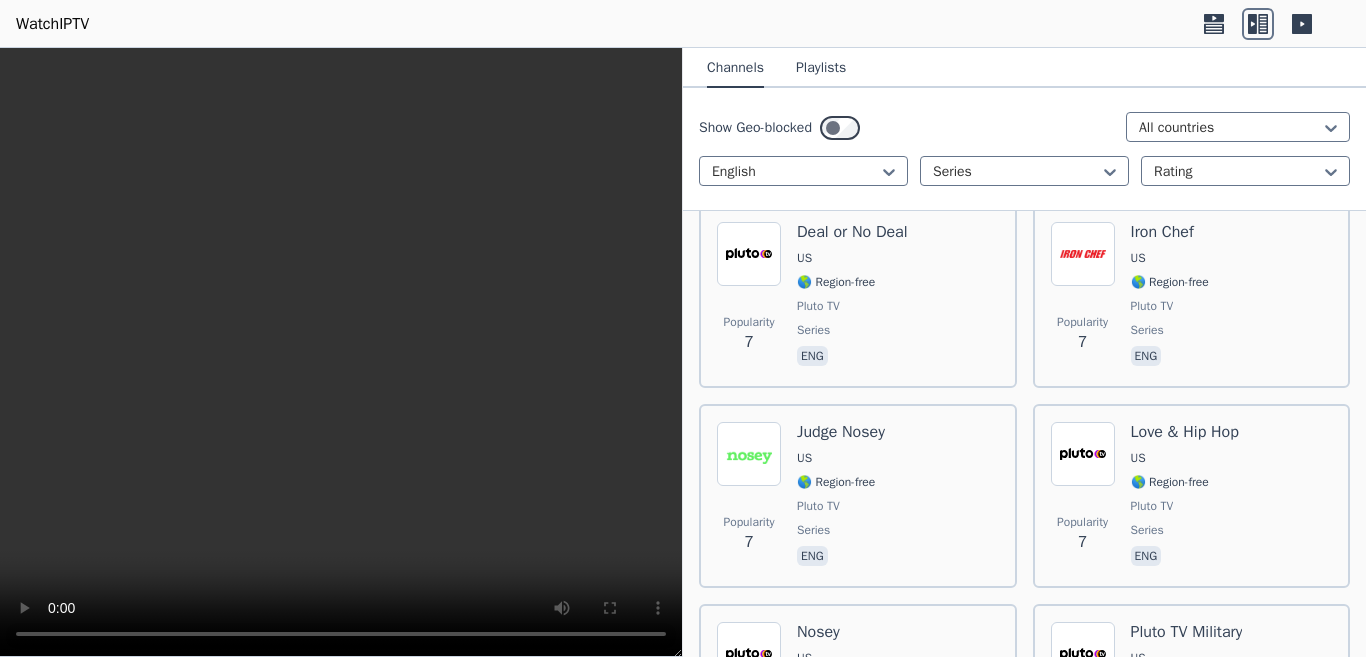 scroll, scrollTop: 7333, scrollLeft: 0, axis: vertical 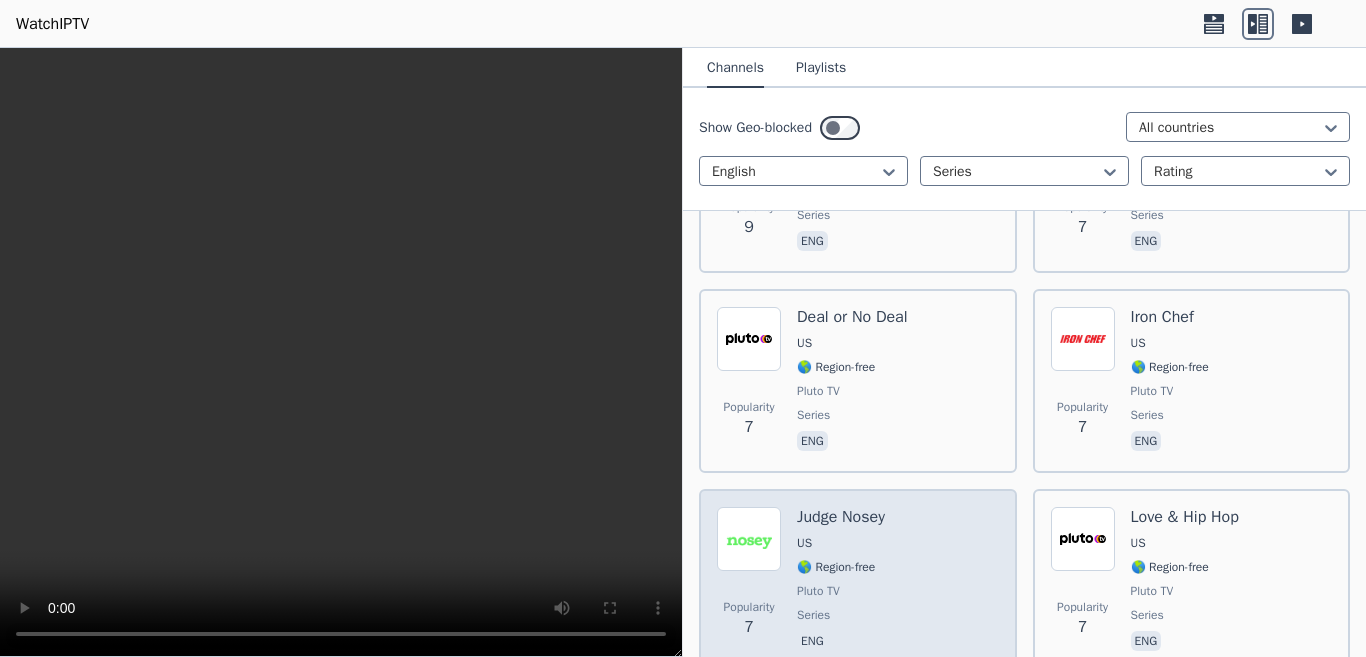 click on "Popularity 7 Judge Nosey US 🌎 Region-free Pluto TV series eng" at bounding box center [858, 581] 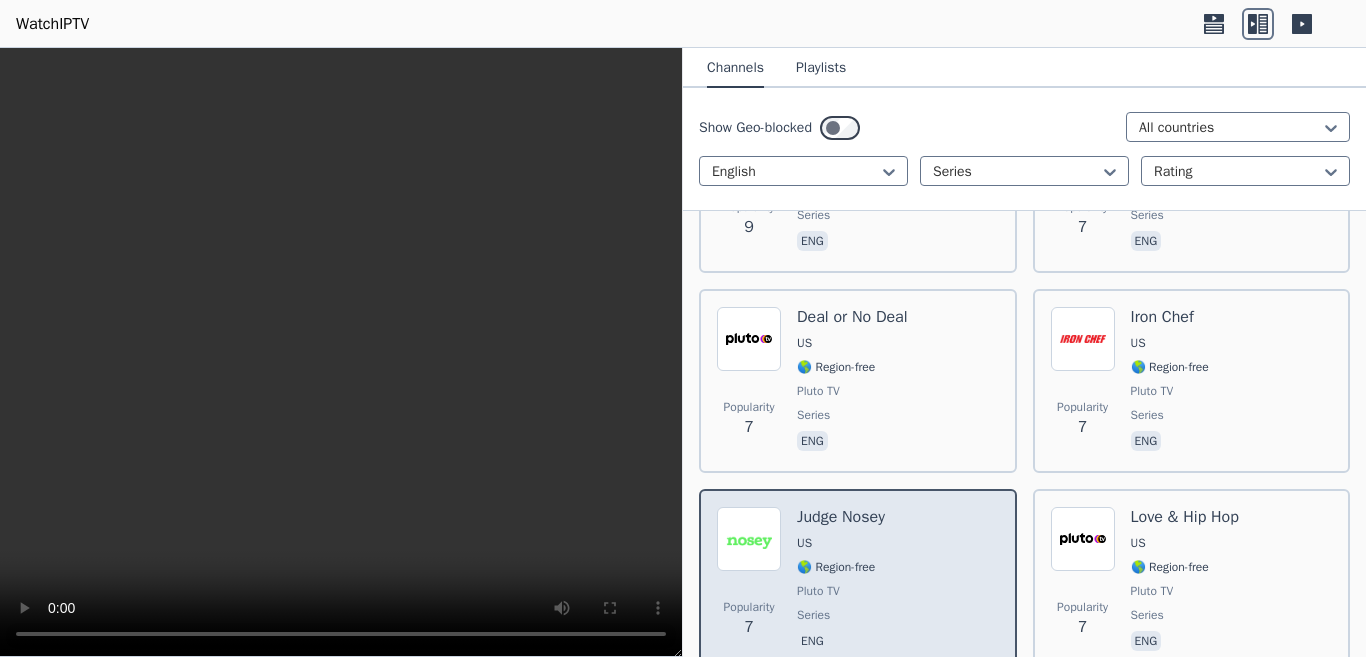 click on "Pluto TV" at bounding box center (818, 591) 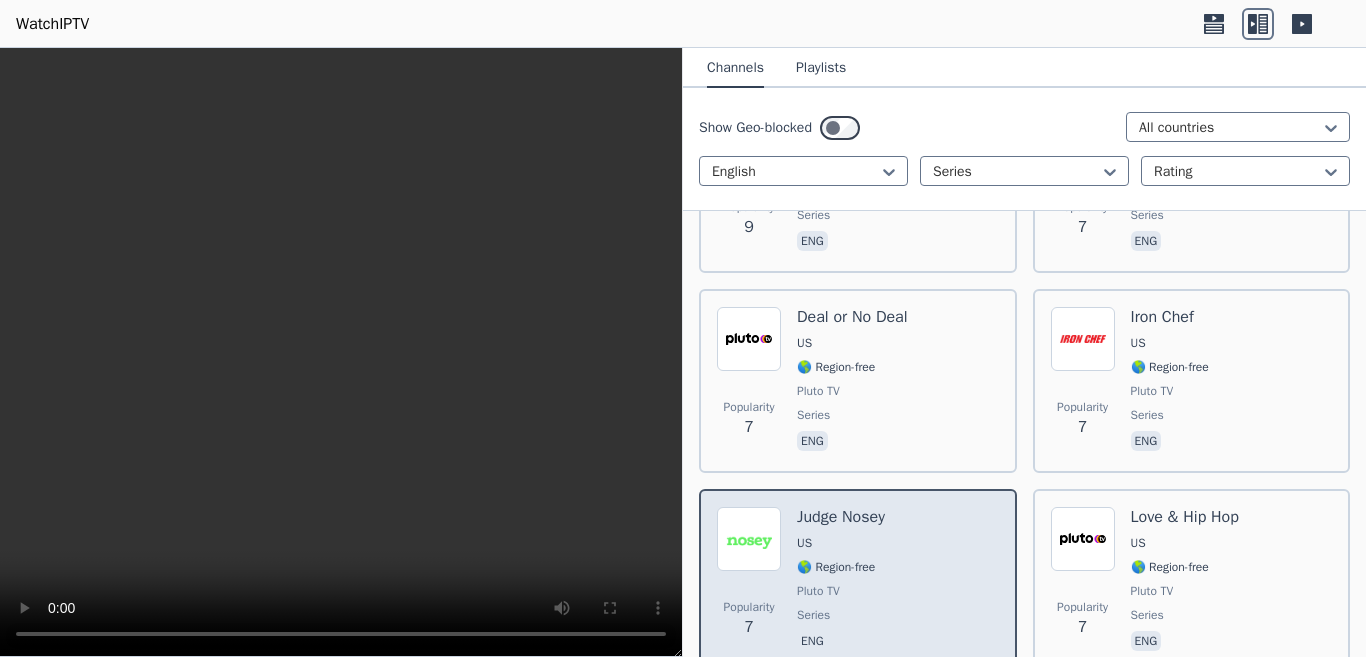 click on "Pluto TV" at bounding box center (818, 591) 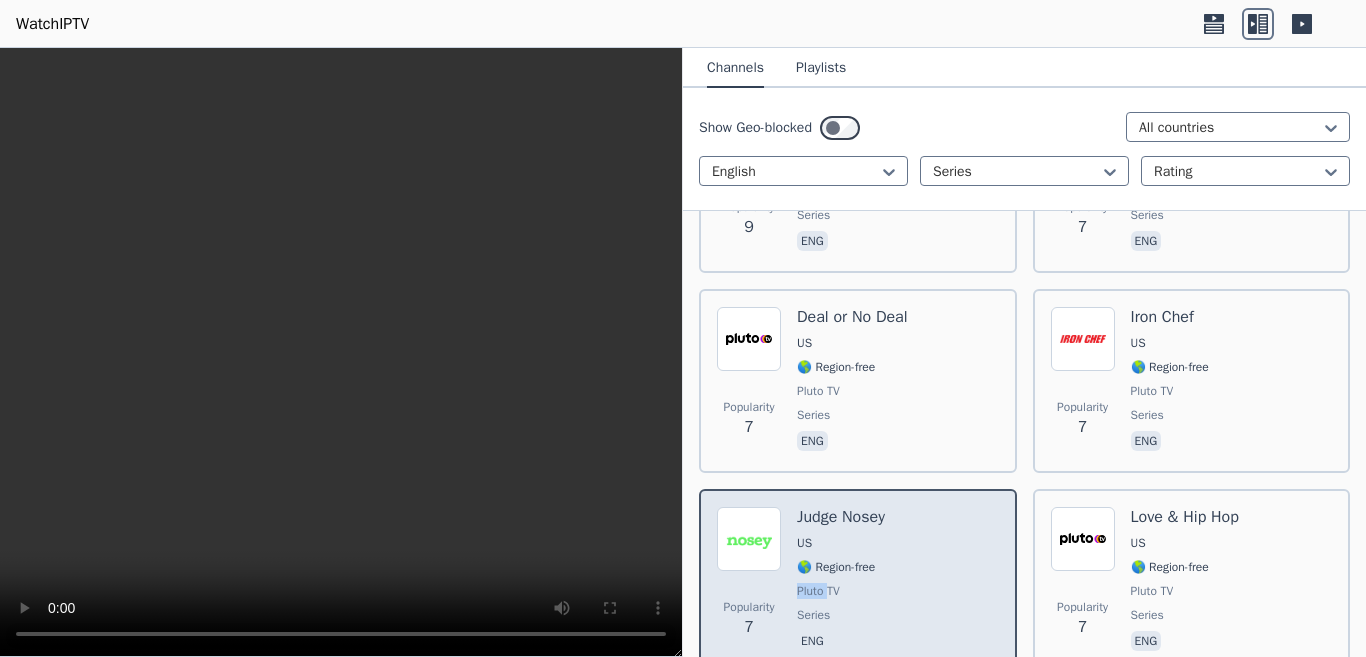 click on "Pluto TV" at bounding box center (818, 591) 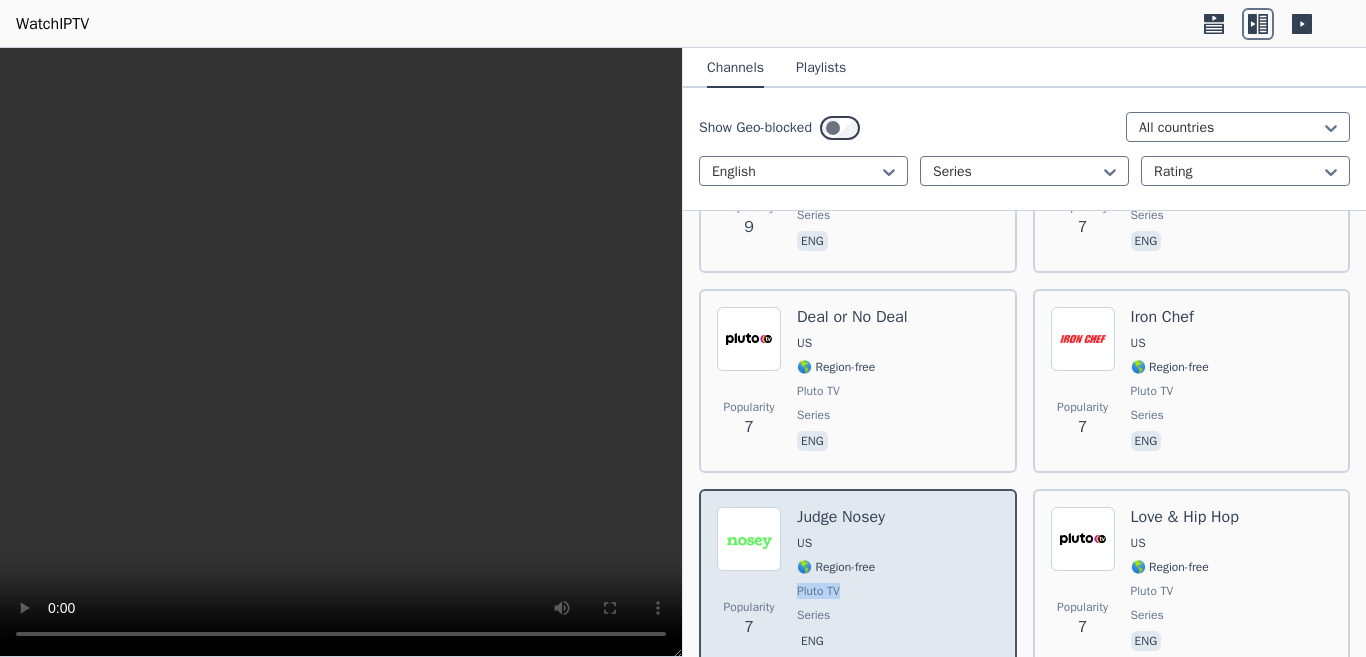 click on "Pluto TV" at bounding box center (818, 591) 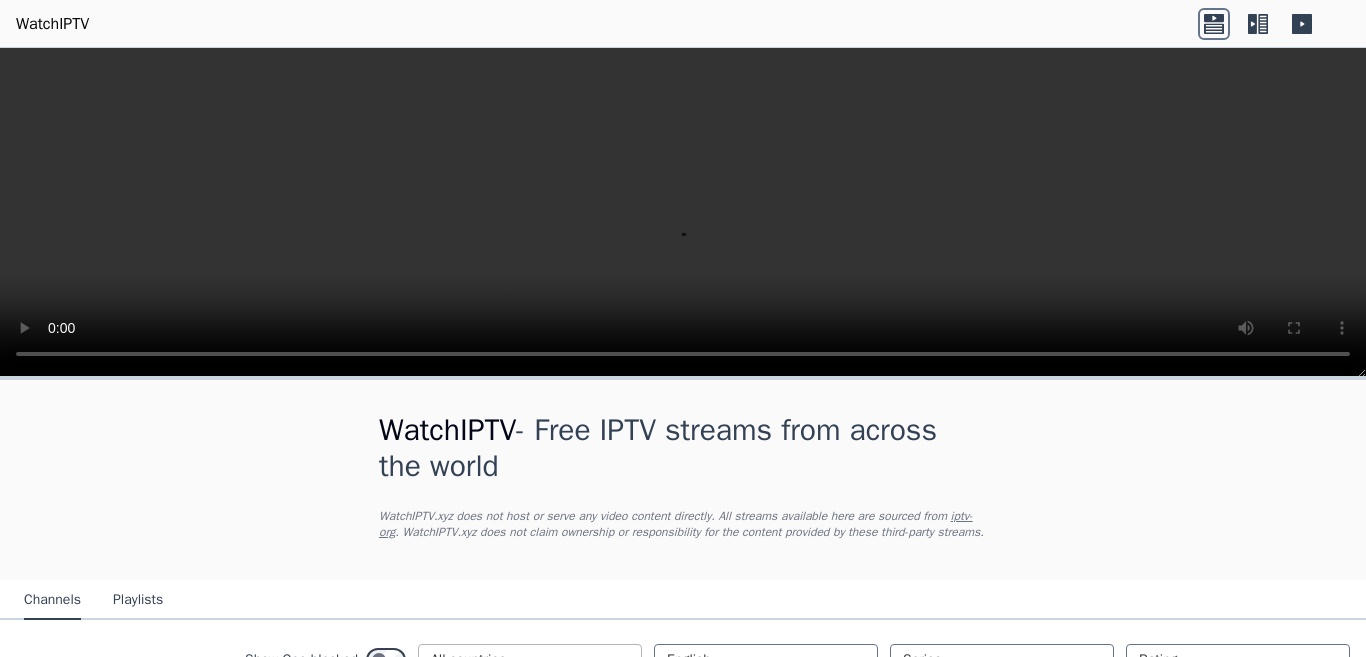 scroll, scrollTop: 0, scrollLeft: 0, axis: both 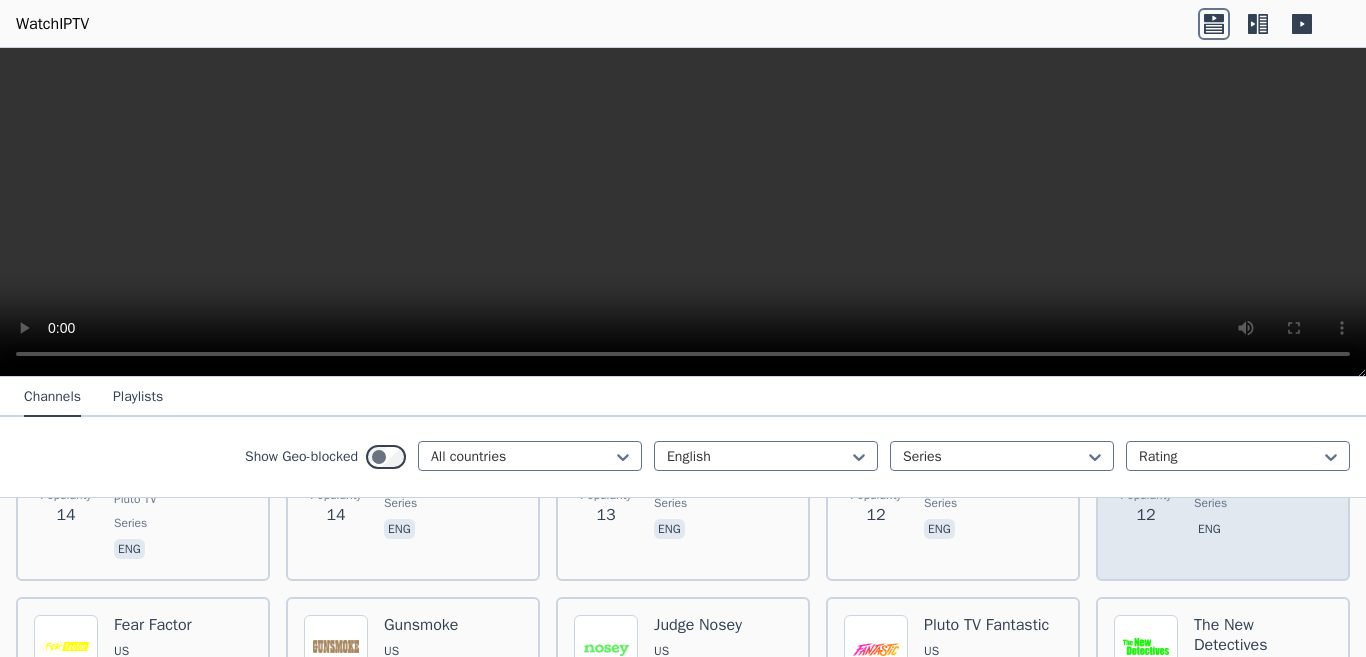 click on "Dogs 24/7 US 🌎 Region-free Pluto TV series eng" at bounding box center [1233, 479] 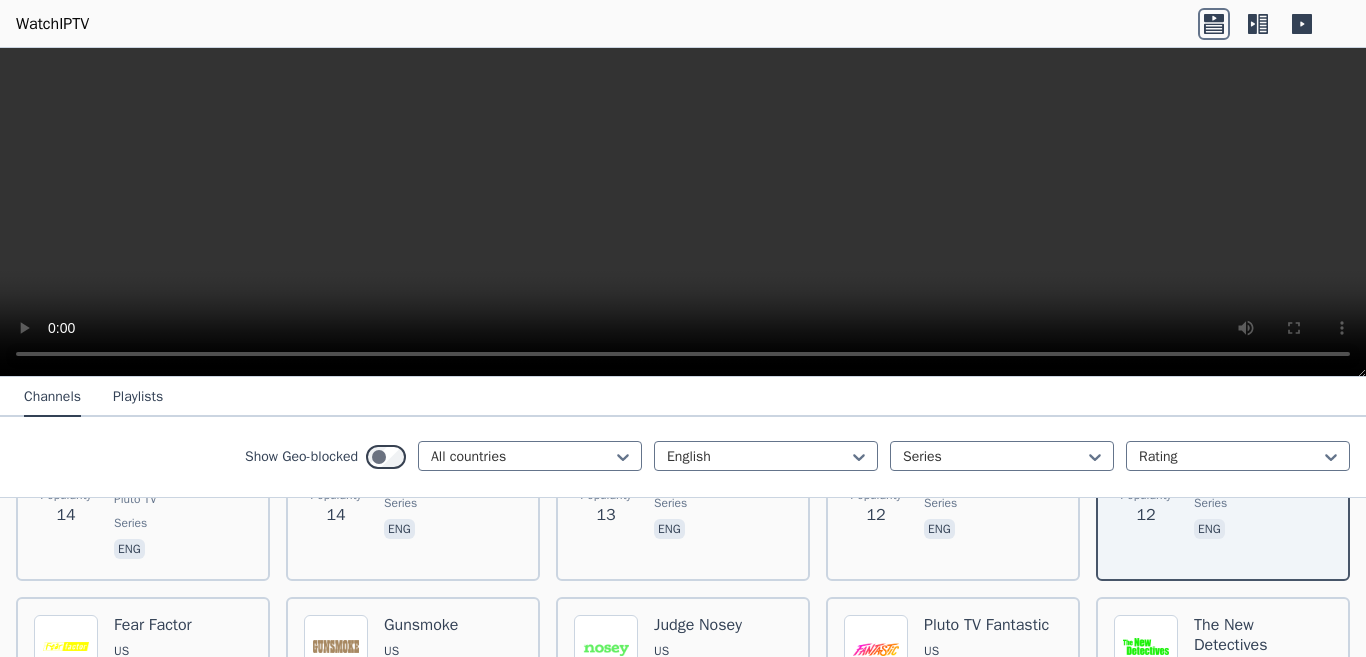 click at bounding box center [683, 212] 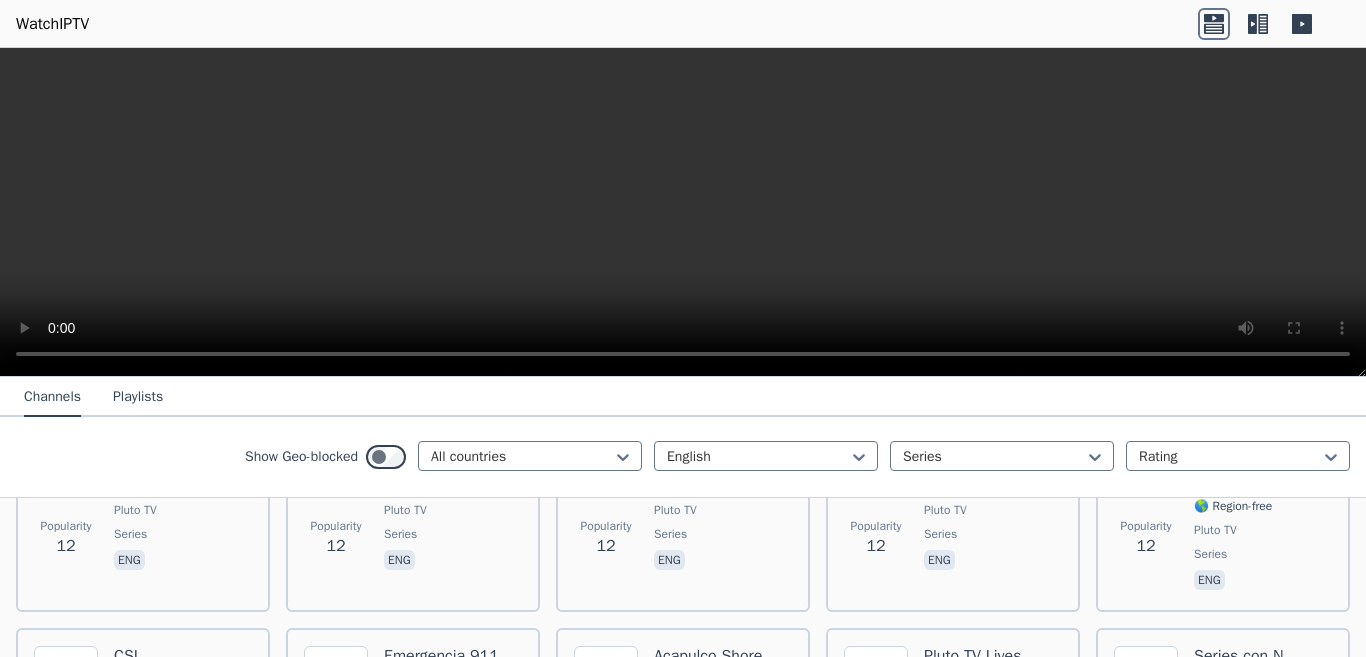 scroll, scrollTop: 2600, scrollLeft: 0, axis: vertical 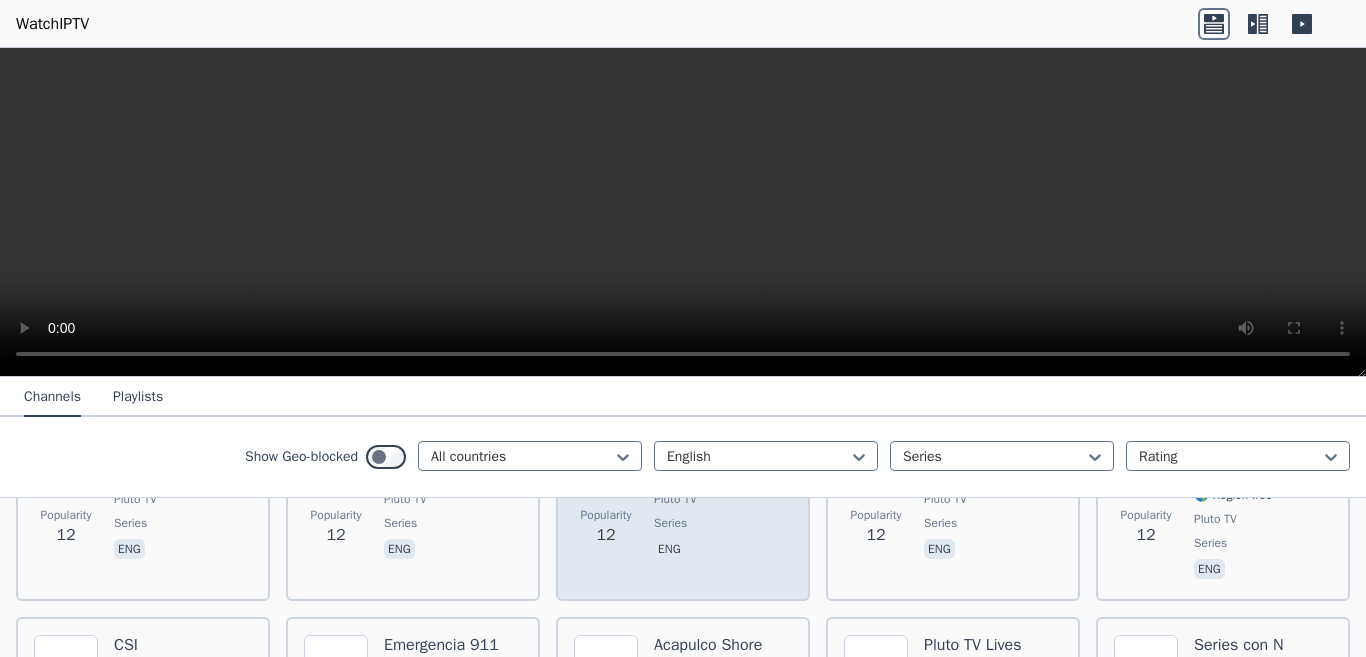 click on "Judge Nosey US 🌎 Region-free Pluto TV series eng" at bounding box center [698, 499] 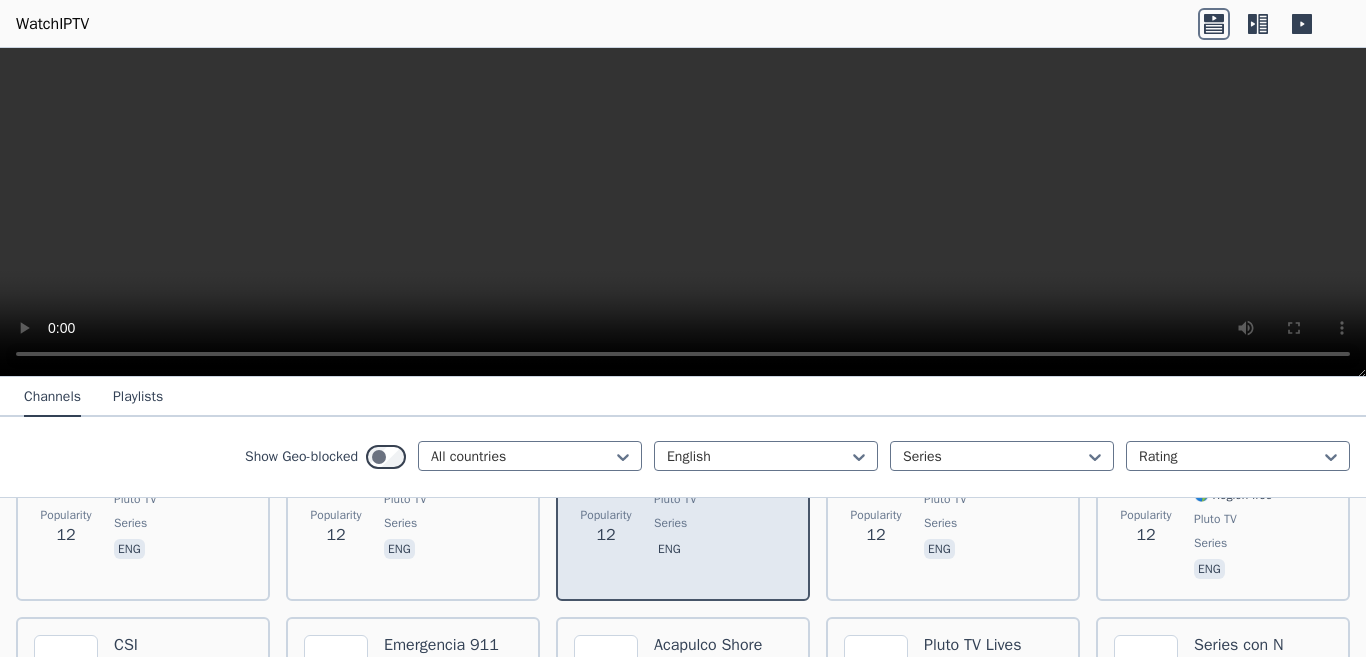 click on "Pluto TV" at bounding box center (675, 499) 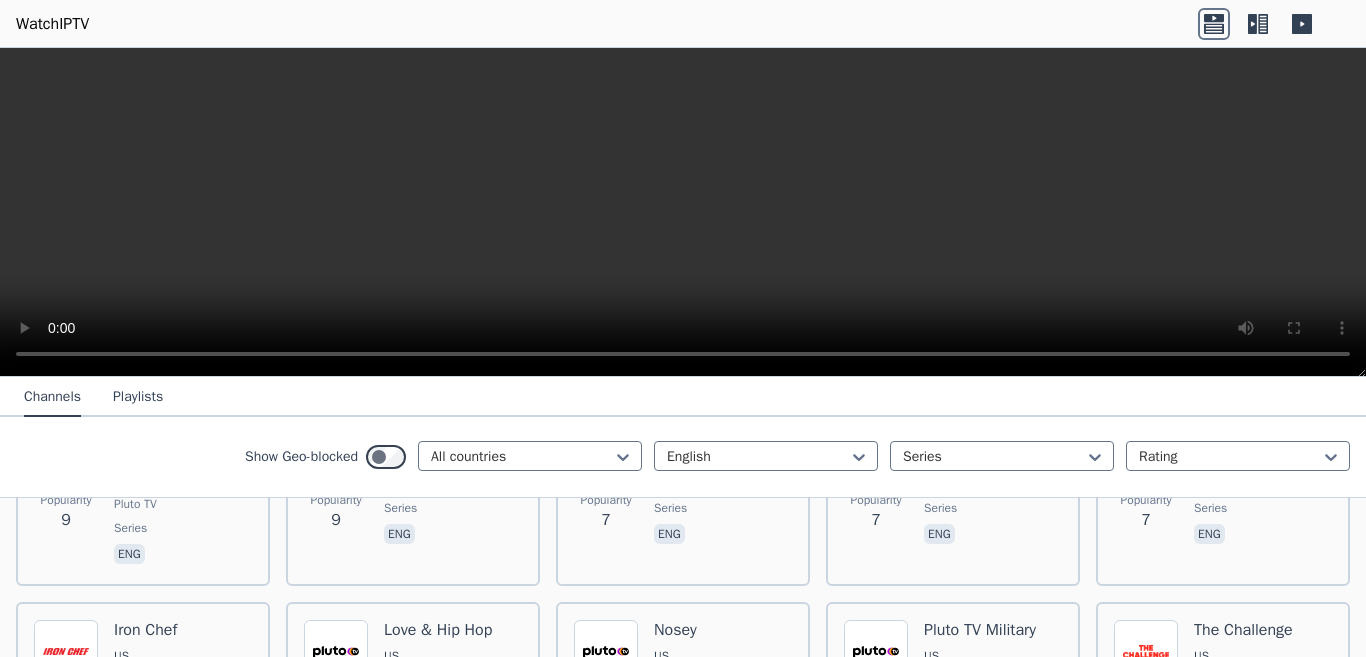 scroll, scrollTop: 3200, scrollLeft: 0, axis: vertical 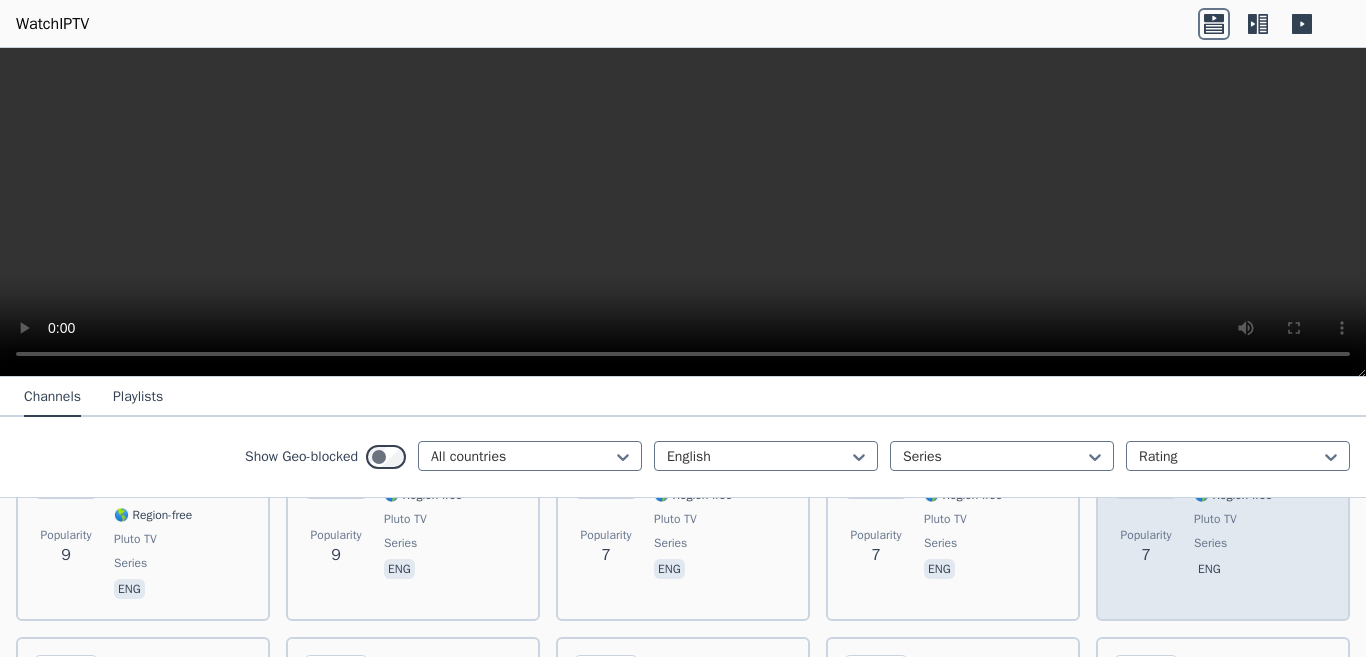 click on "Dogs 24/7 US 🌎 Region-free Pluto TV series eng" at bounding box center (1233, 519) 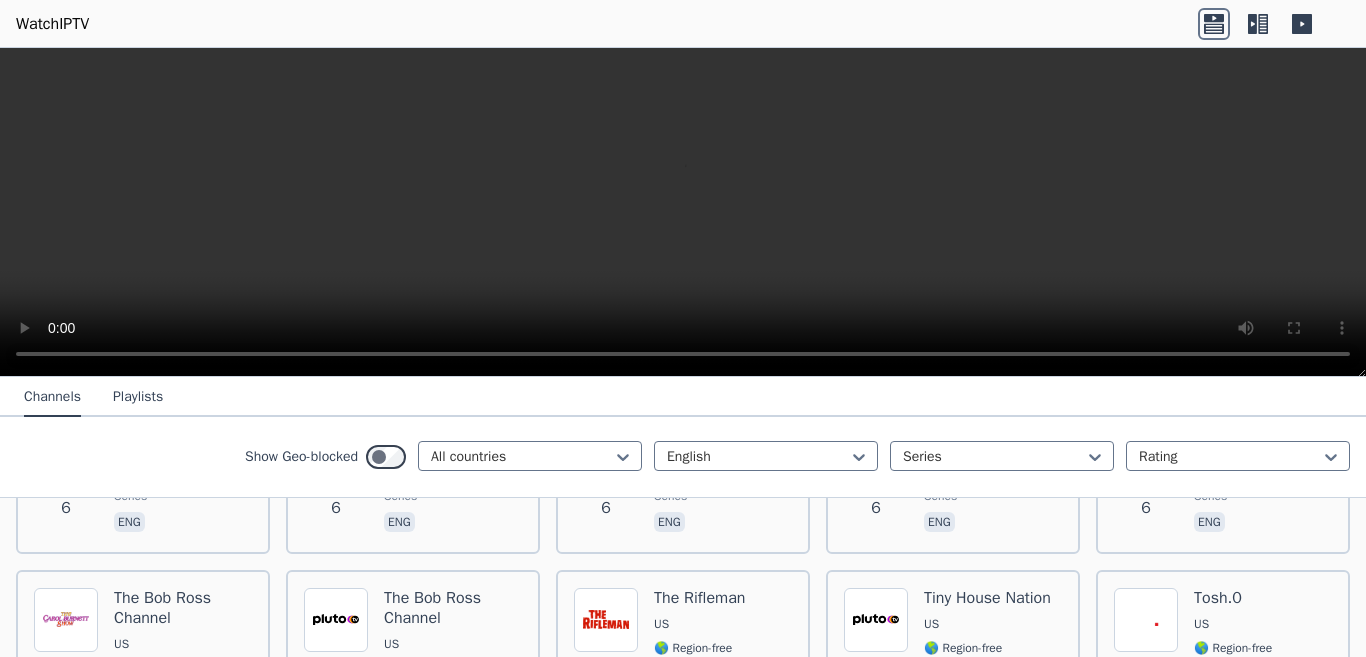 scroll, scrollTop: 3700, scrollLeft: 0, axis: vertical 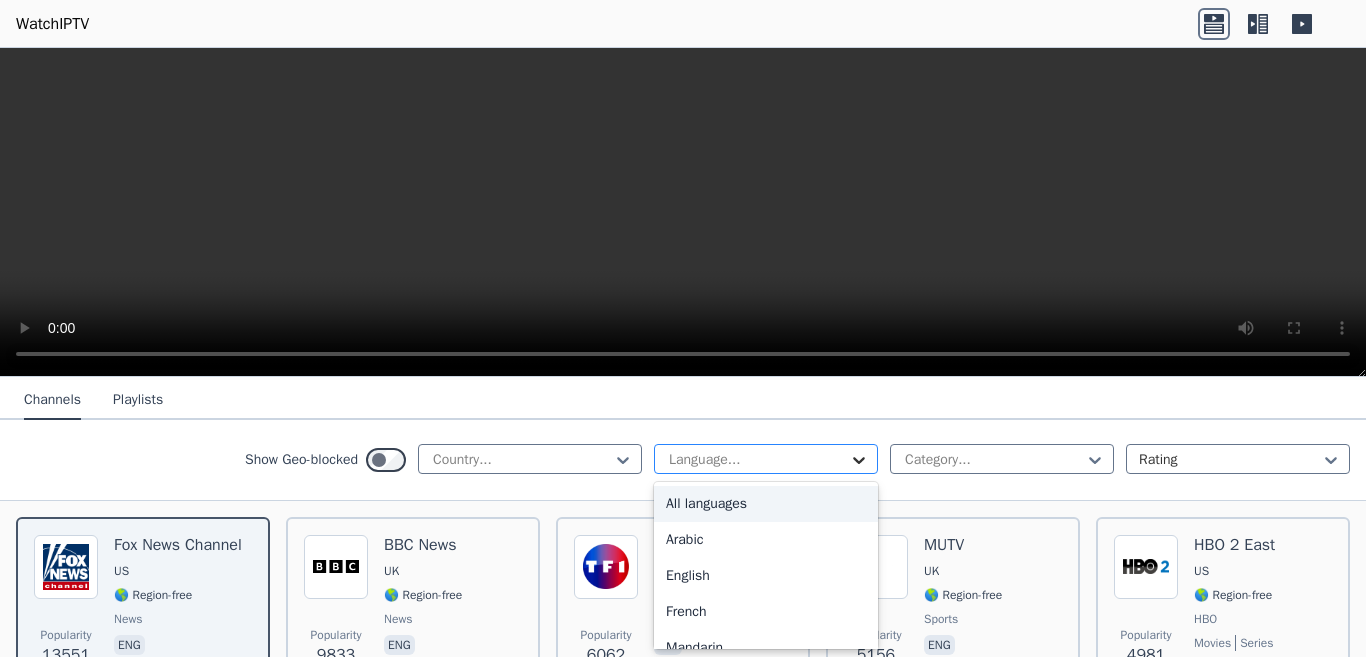 click 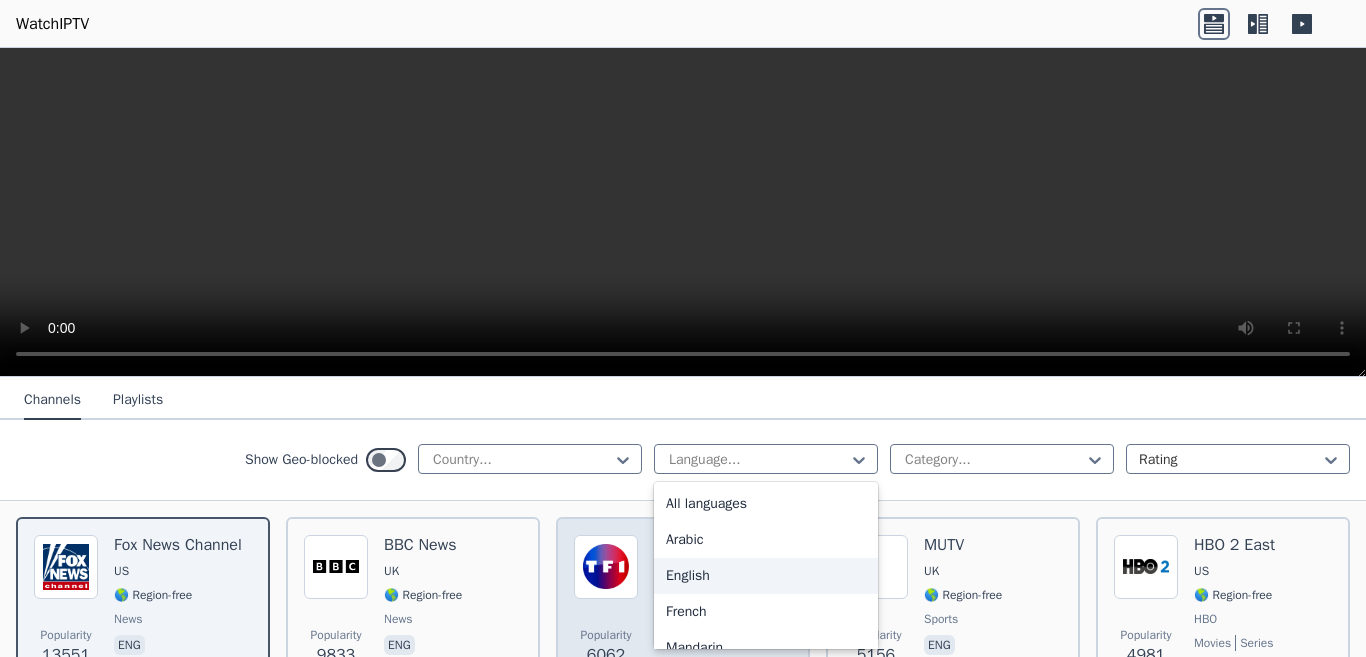 click on "English" at bounding box center (766, 576) 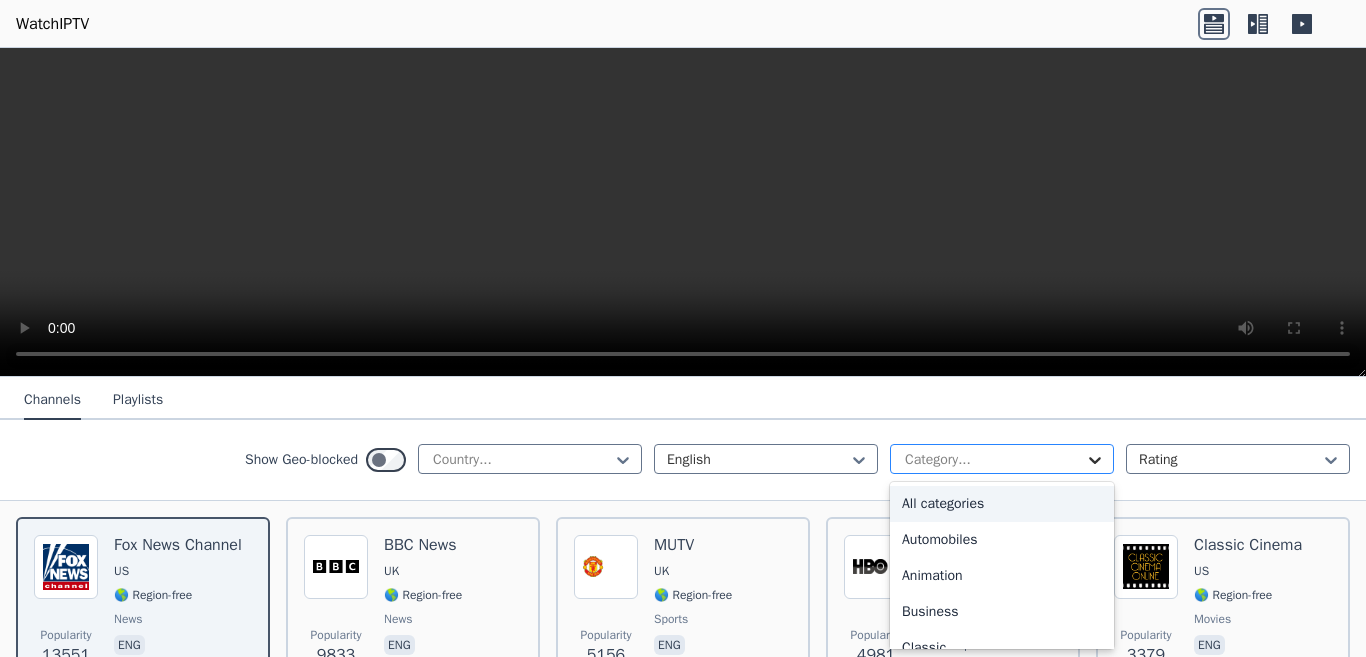 click 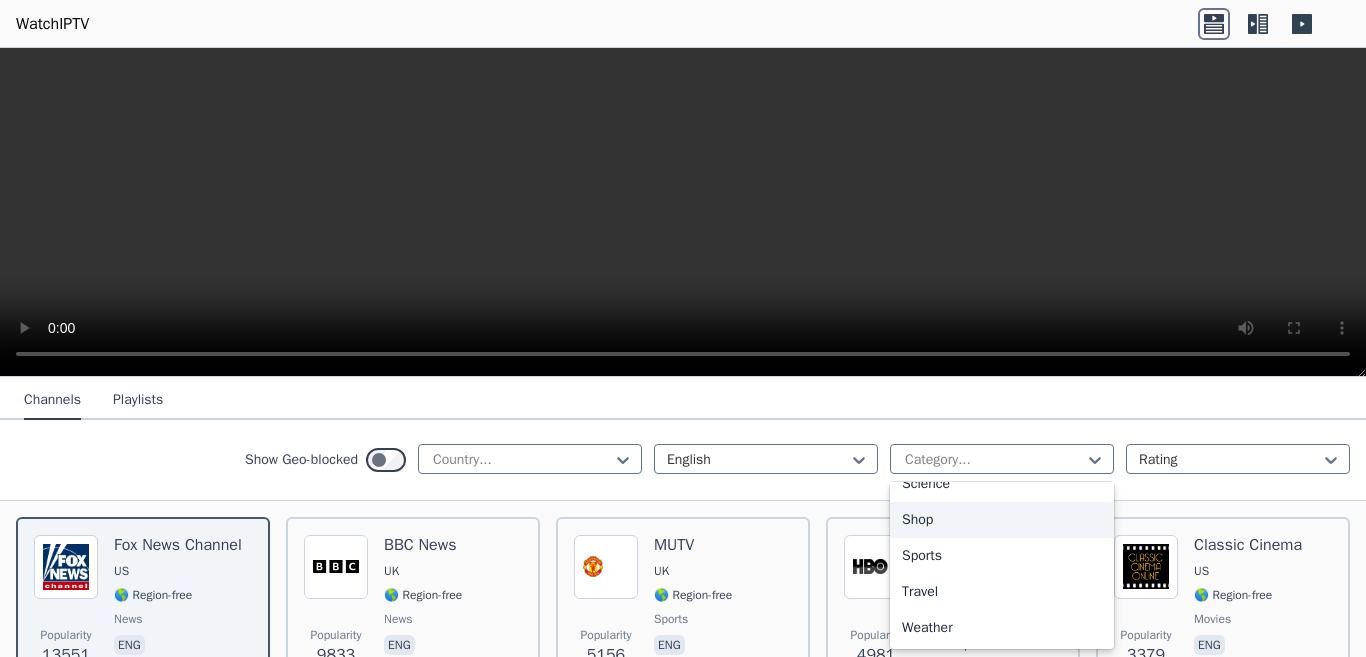 scroll, scrollTop: 800, scrollLeft: 0, axis: vertical 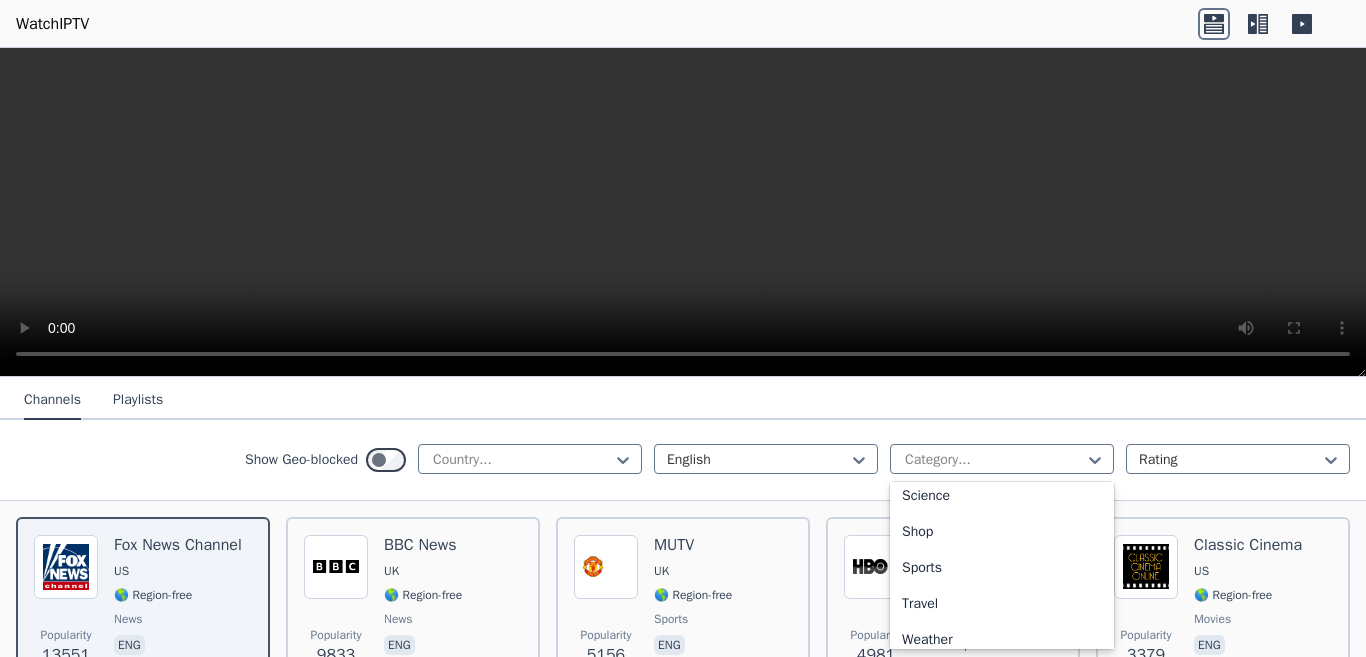 click on "Series" at bounding box center (1002, 460) 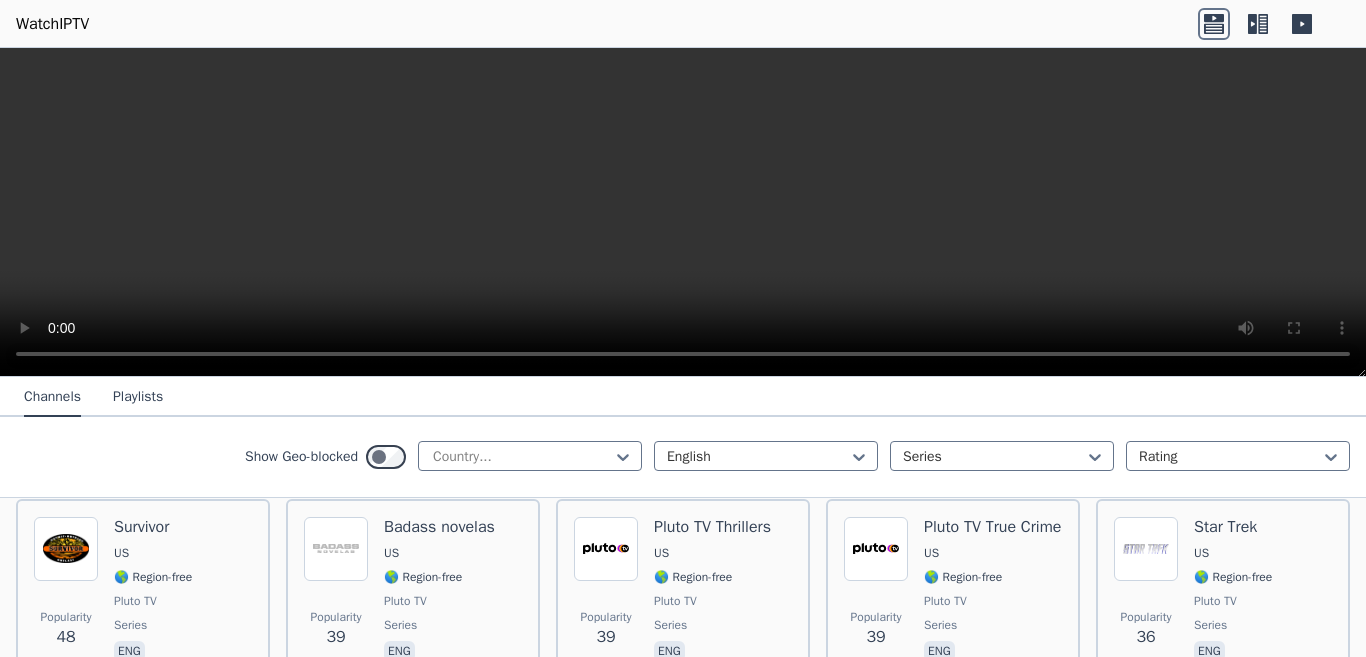 scroll, scrollTop: 900, scrollLeft: 0, axis: vertical 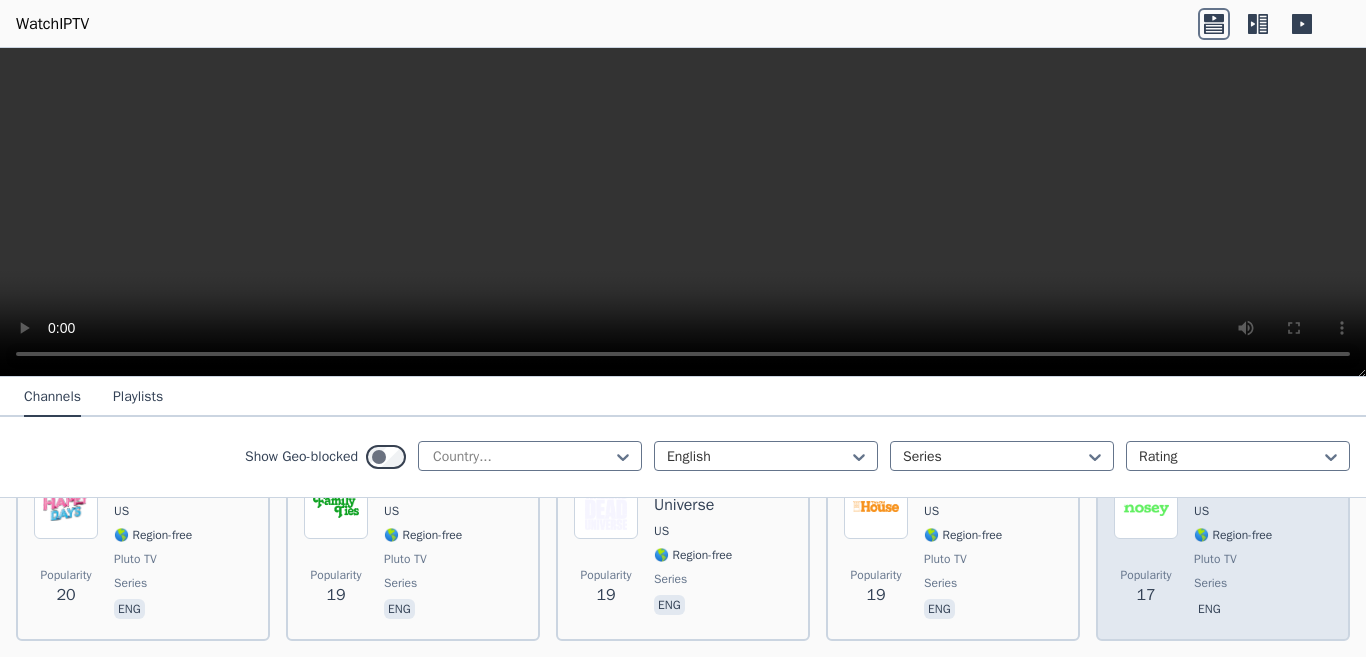 click on "🌎 Region-free" at bounding box center [1233, 535] 